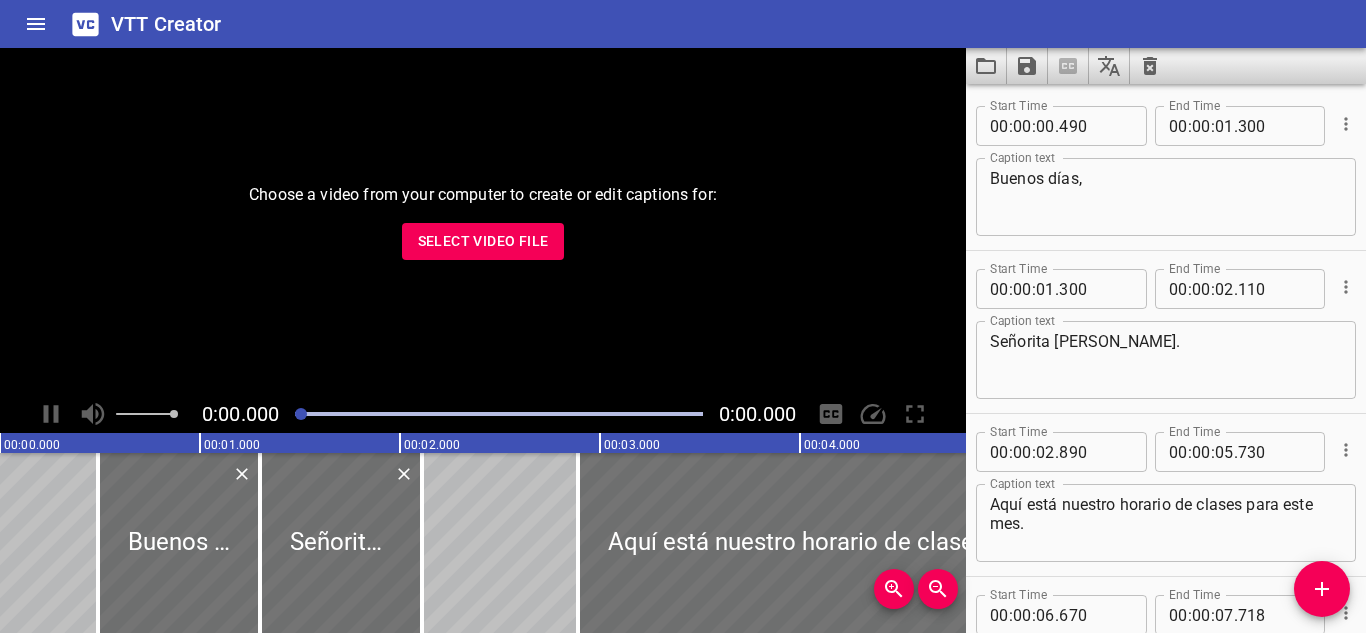 scroll, scrollTop: 0, scrollLeft: 0, axis: both 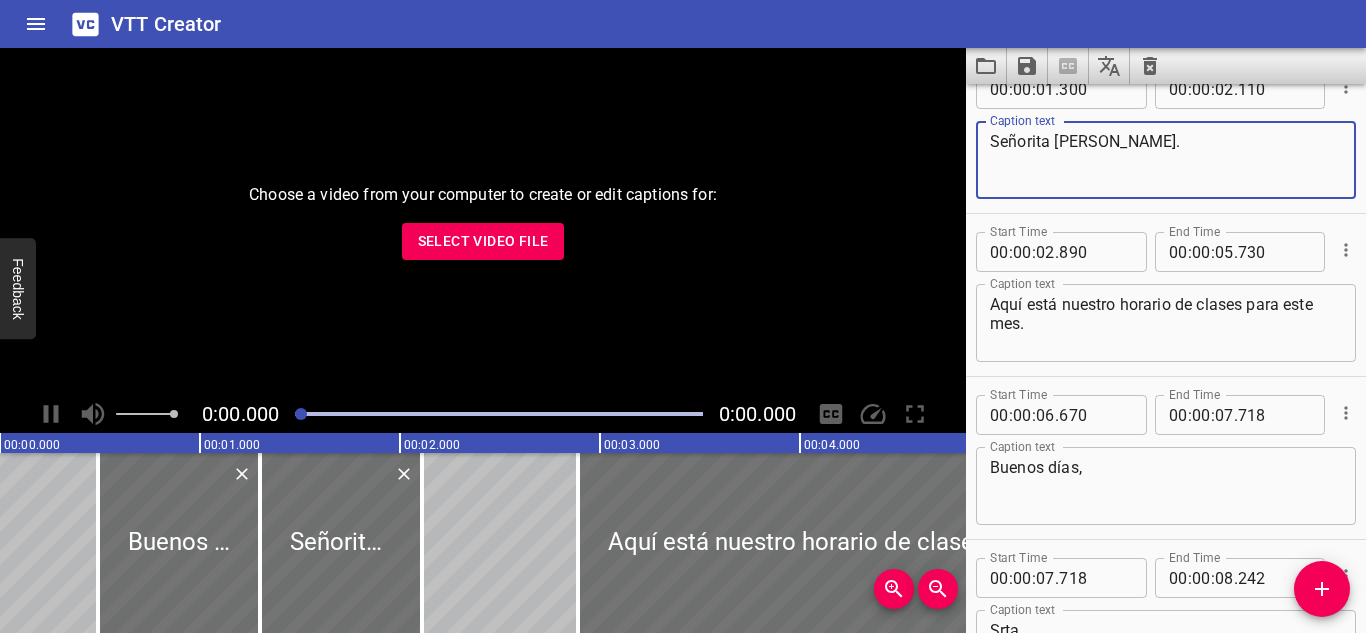 click on "Señorita [PERSON_NAME]." at bounding box center (1166, 160) 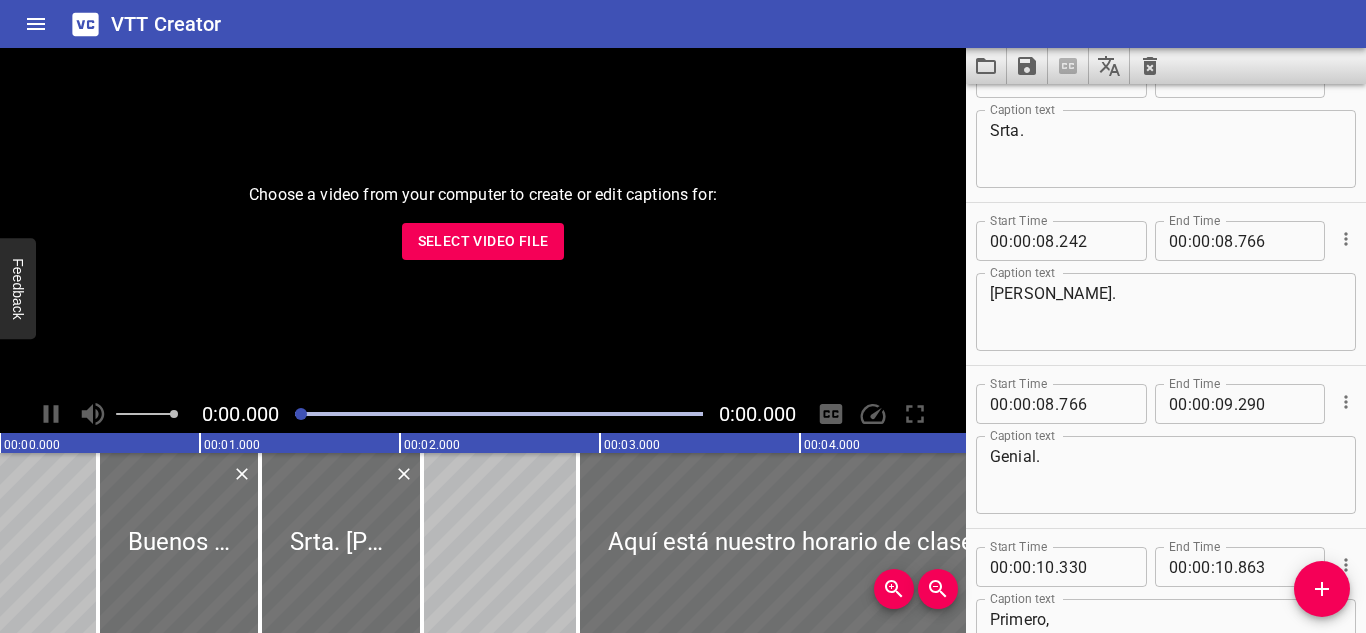 scroll, scrollTop: 800, scrollLeft: 0, axis: vertical 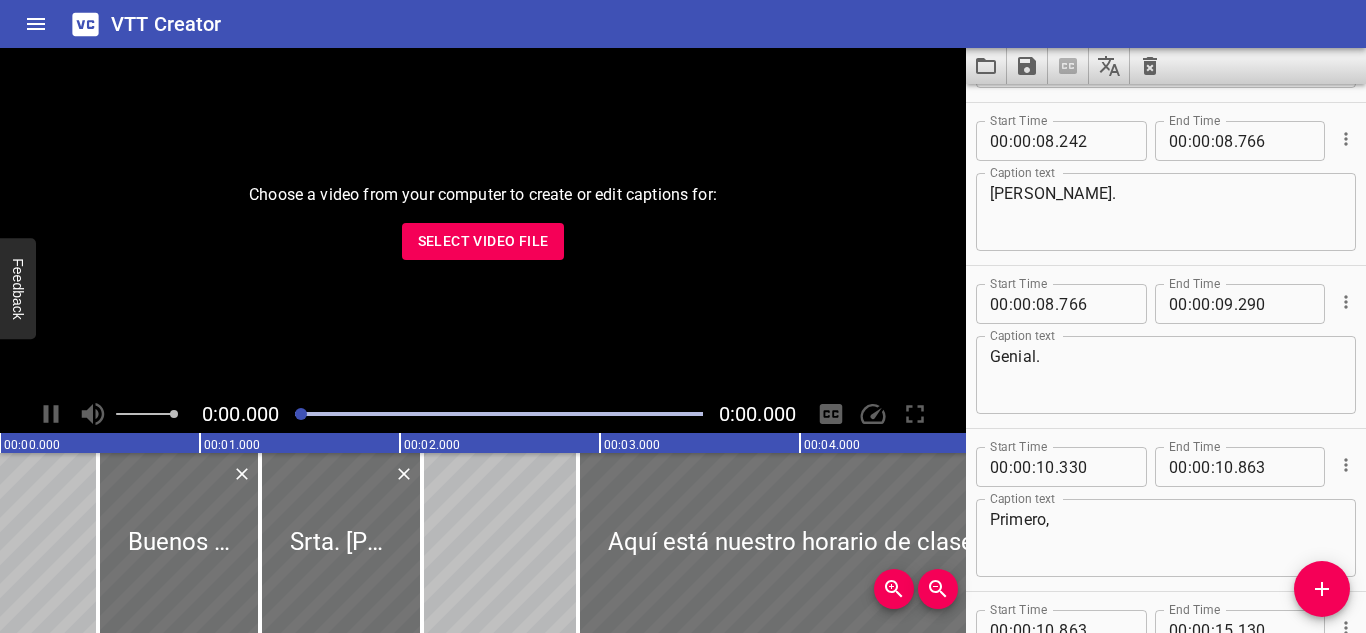 type on "Srta. [PERSON_NAME]." 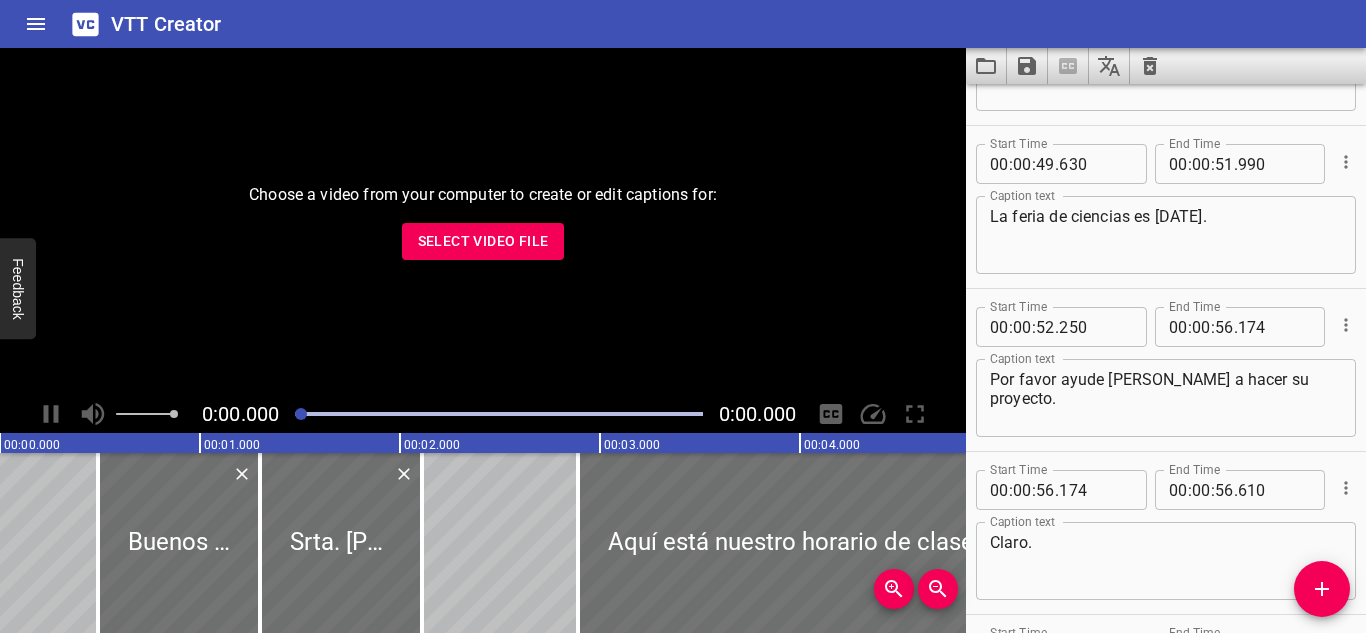 scroll, scrollTop: 4300, scrollLeft: 0, axis: vertical 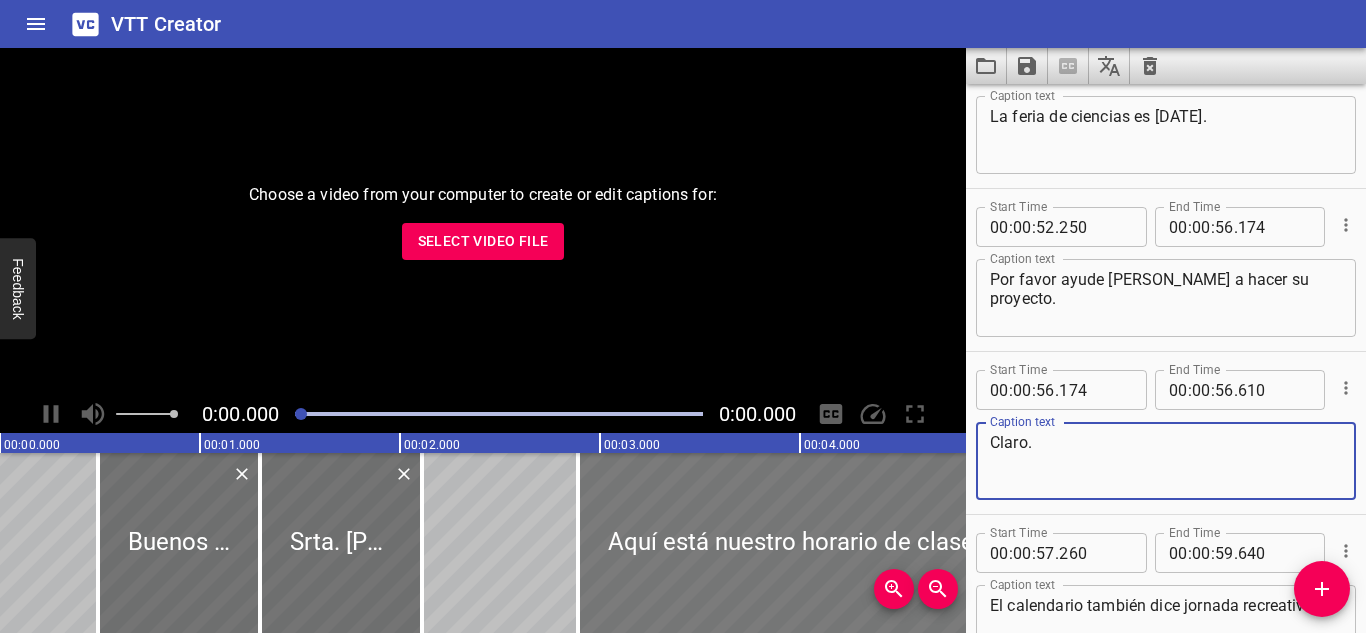 drag, startPoint x: 1208, startPoint y: 438, endPoint x: 819, endPoint y: 482, distance: 391.48053 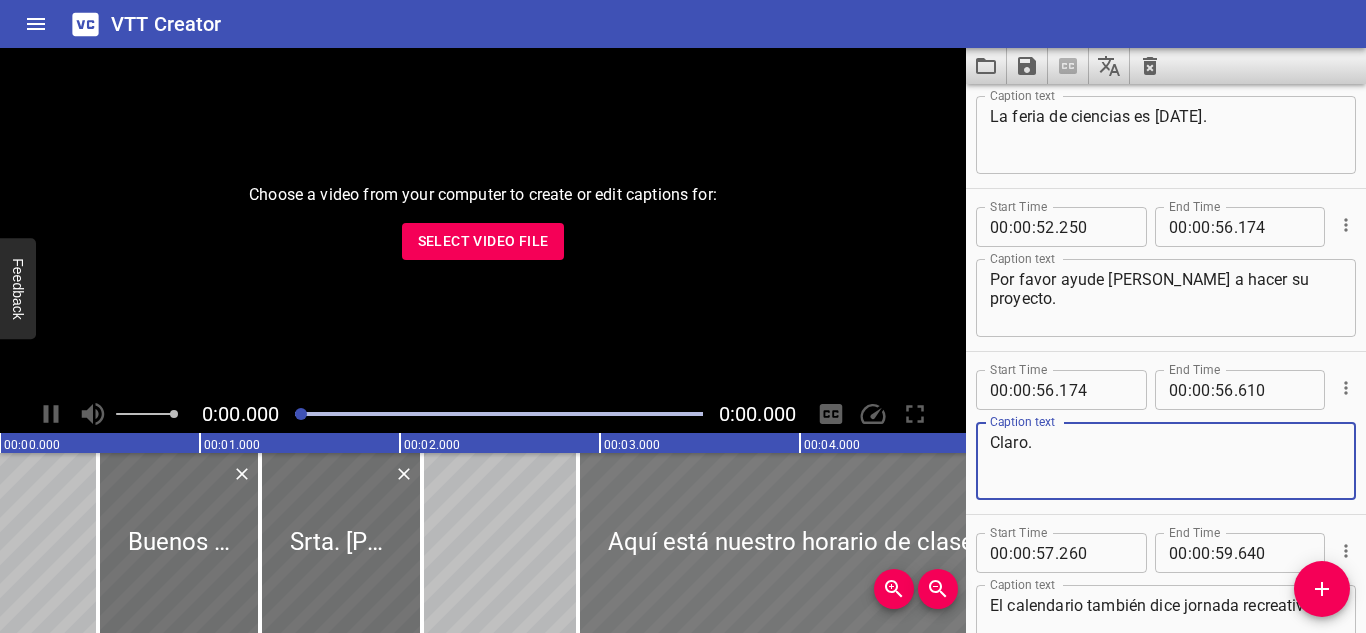 click on "Choose a video from your computer to create or edit captions for: Select Video File 0:00.000 0:00.000 00:00.000 00:01.000 00:02.000 00:03.000 00:04.000 00:05.000 00:06.000 00:07.000 00:08.000 00:09.000 00:10.000 00:11.000 00:12.000 00:13.000 00:14.000 00:15.000 00:16.000 00:17.000 00:18.000 00:19.000 00:20.000 00:21.000 00:22.000 00:23.000 00:24.000 00:25.000 00:25.000 00:26.000 00:27.000 00:28.000 00:29.000 00:30.000 00:31.000 00:32.000 00:33.000 00:34.000 00:35.000 00:36.000 00:37.000 00:38.000 00:39.000 00:40.000 00:41.000 00:42.000 00:43.000 00:44.000 00:45.000 00:46.000 00:47.000 00:48.000 00:49.000 00:50.000 00:50.000 00:51.000 00:52.000 00:53.000 00:54.000 00:55.000 00:56.000 00:57.000 00:58.000 00:59.000 01:00.000 01:01.000 01:02.000 01:03.000 01:04.000 01:05.000 01:06.000 01:07.000 01:08.000 01:09.000 01:10.000 01:11.000 01:12.000 01:13.000 01:14.000 01:15.000 01:15.000 01:16.000 01:17.000 01:18.000 01:19.000 01:20.000 01:21.000 01:22.000 01:23.000 01:24.000 01:25.000 01:26.000 01:27.000 01:28.000 00" at bounding box center (683, 340) 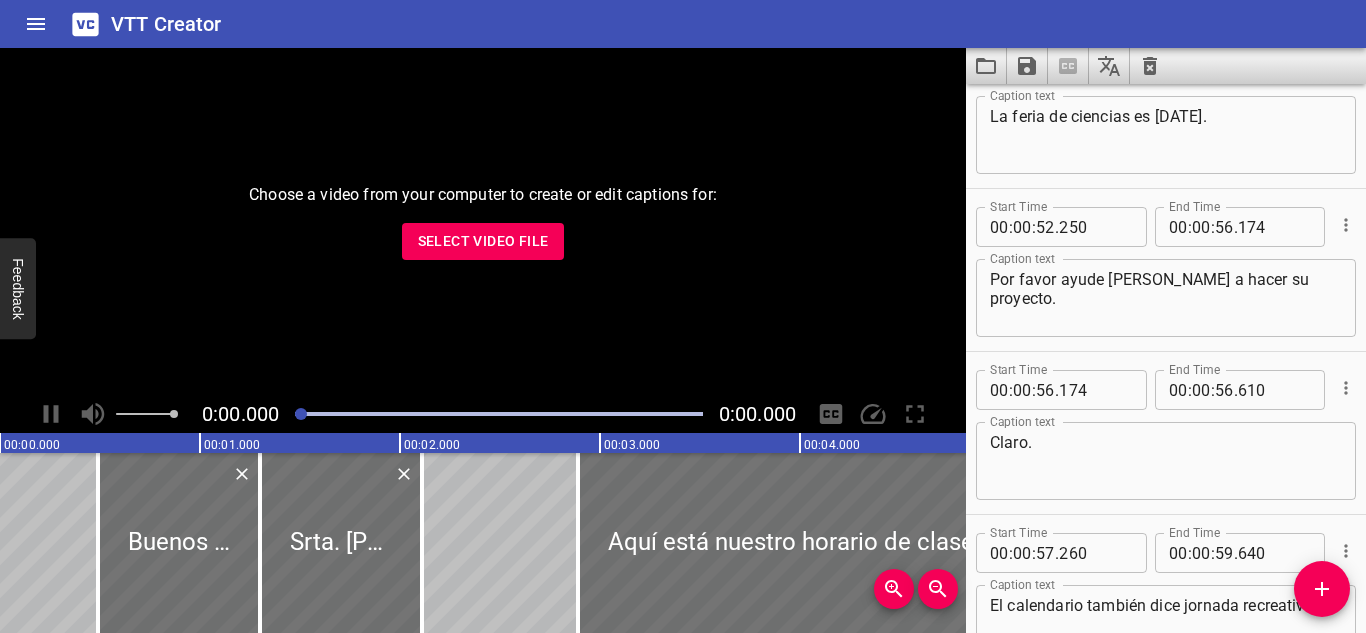 click at bounding box center (499, 414) 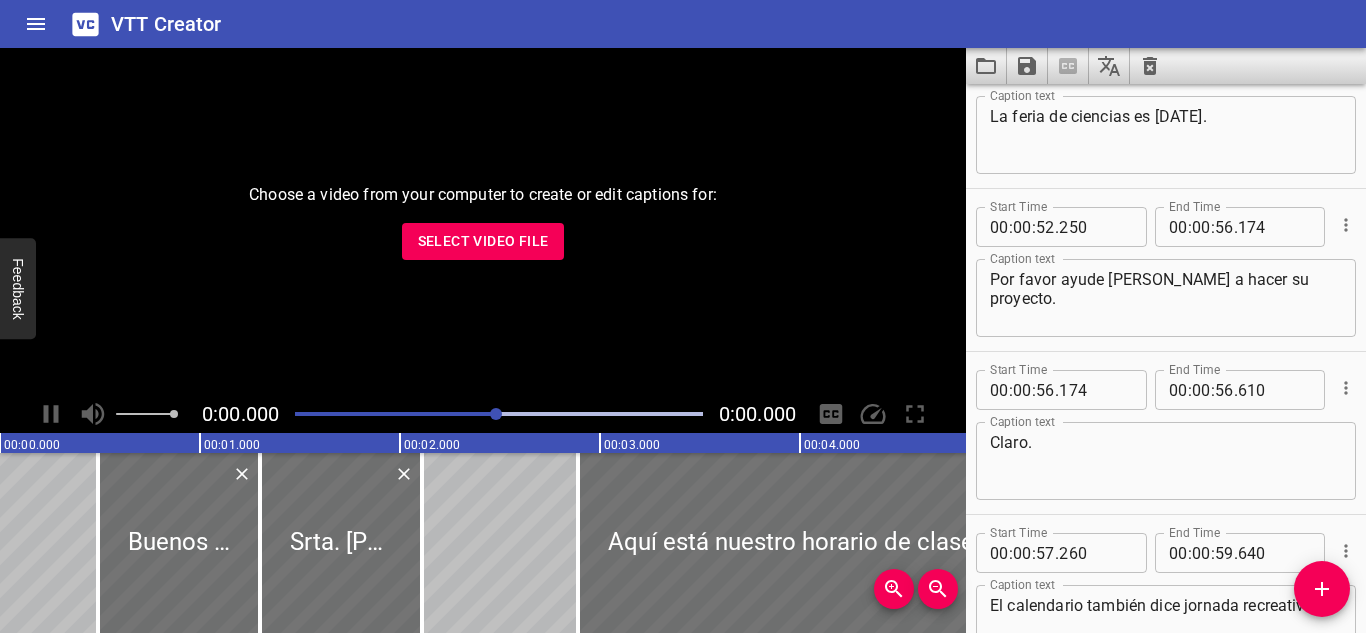 click on "Select Video File" at bounding box center (483, 241) 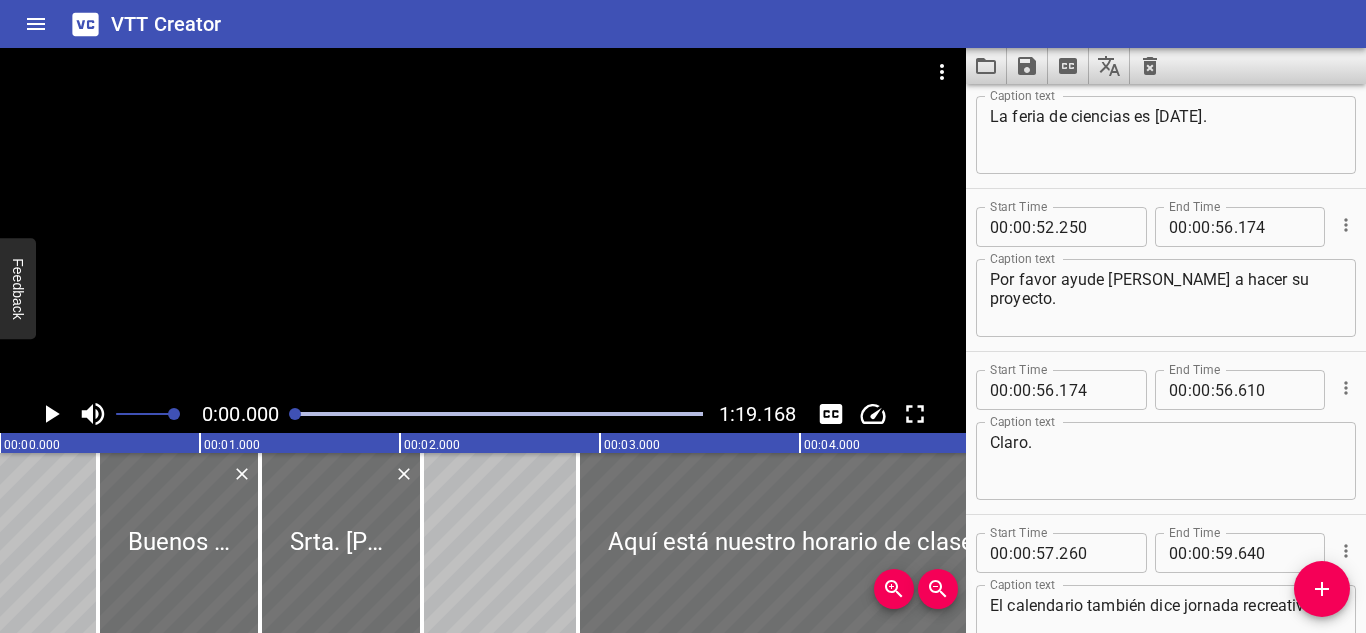 click 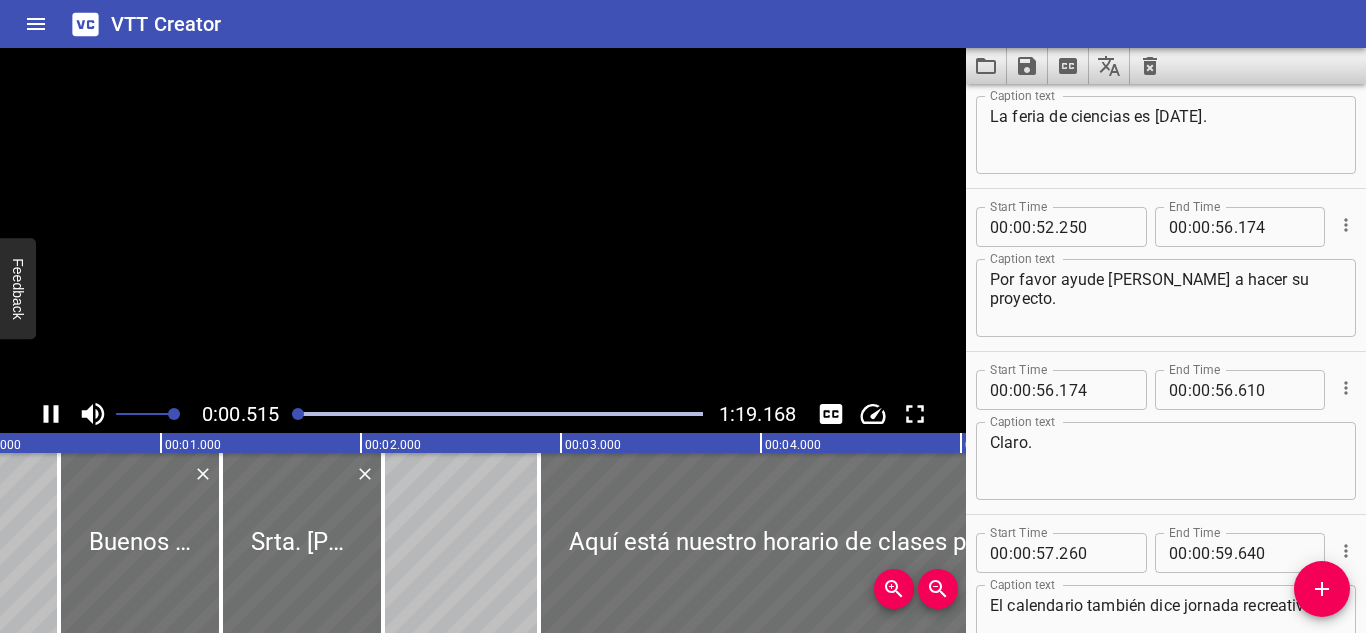 scroll, scrollTop: 0, scrollLeft: 101, axis: horizontal 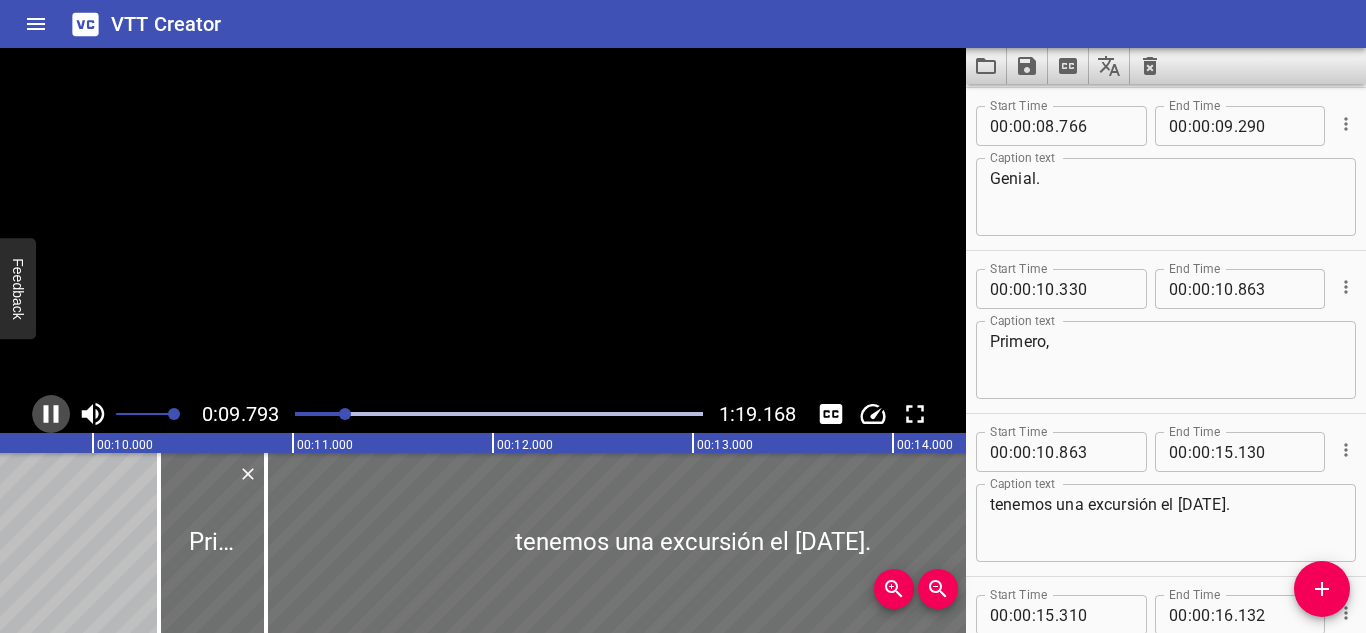 click 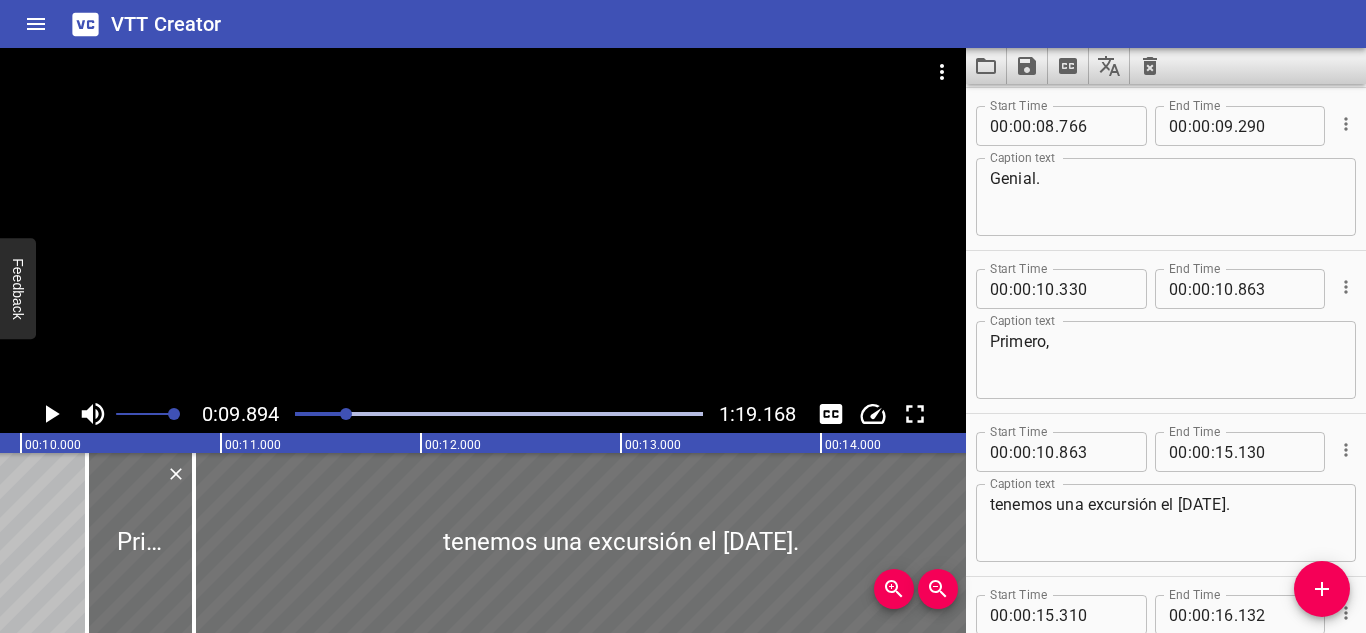 click on "Genial." at bounding box center [1166, 197] 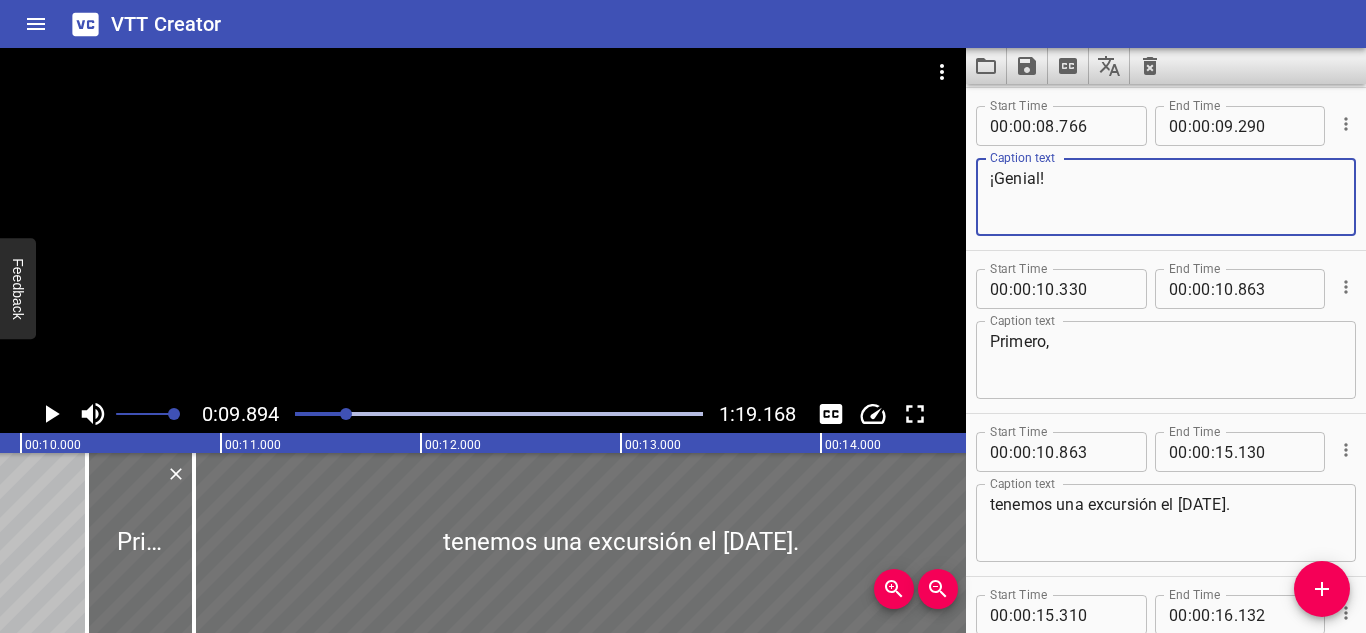 type on "¡Genial!" 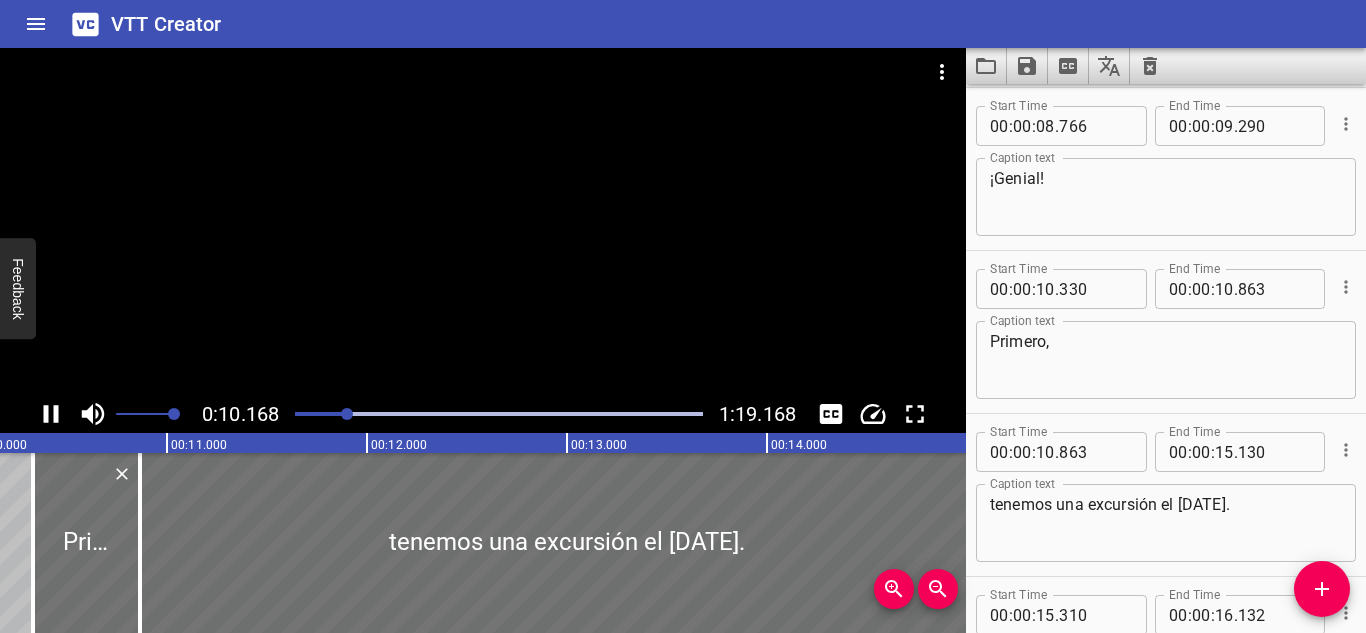 scroll, scrollTop: 0, scrollLeft: 2085, axis: horizontal 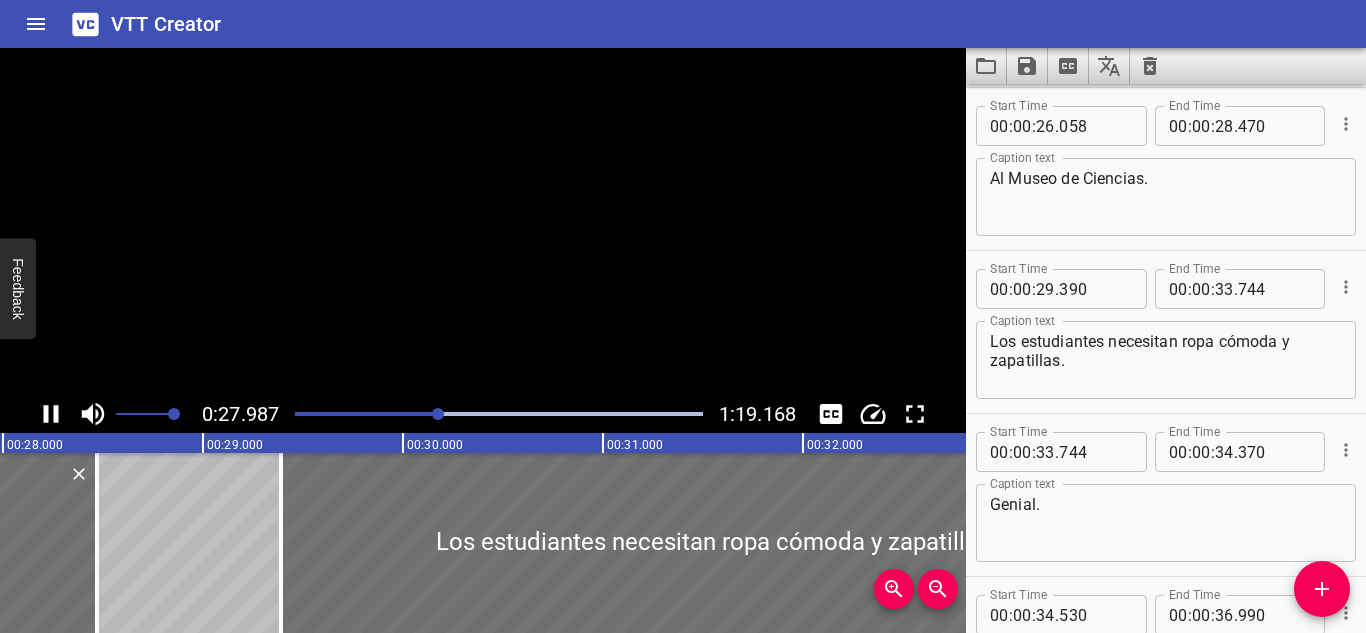 click 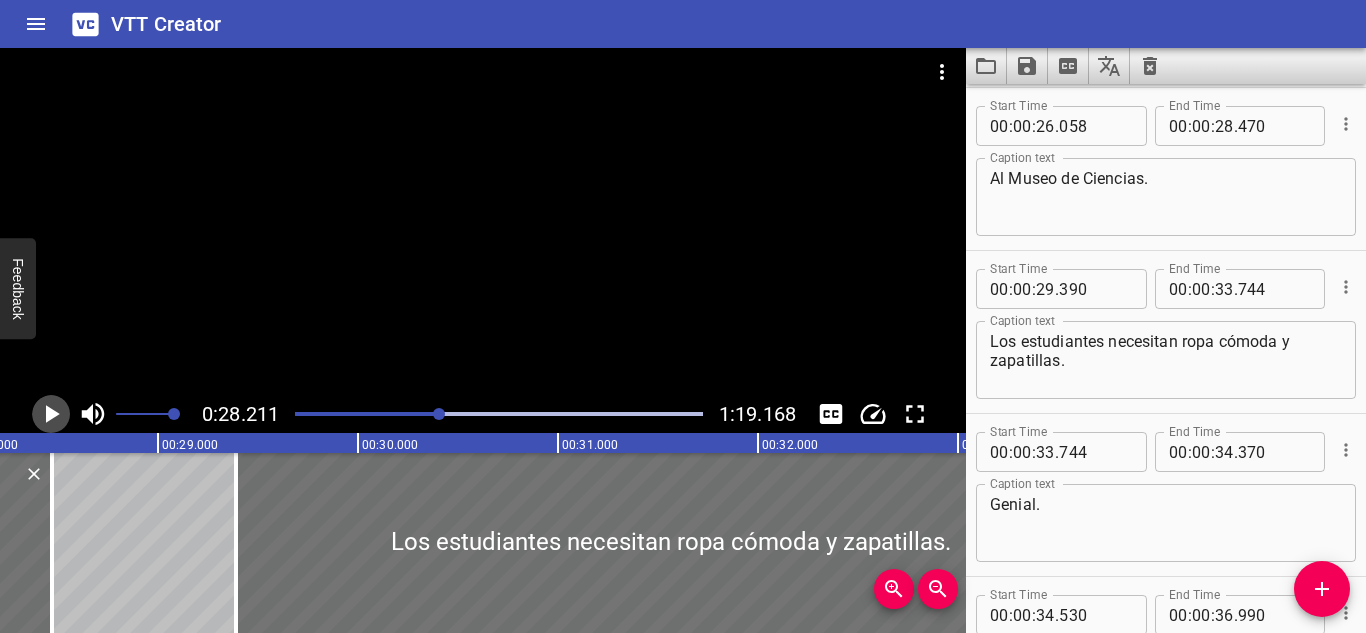 click 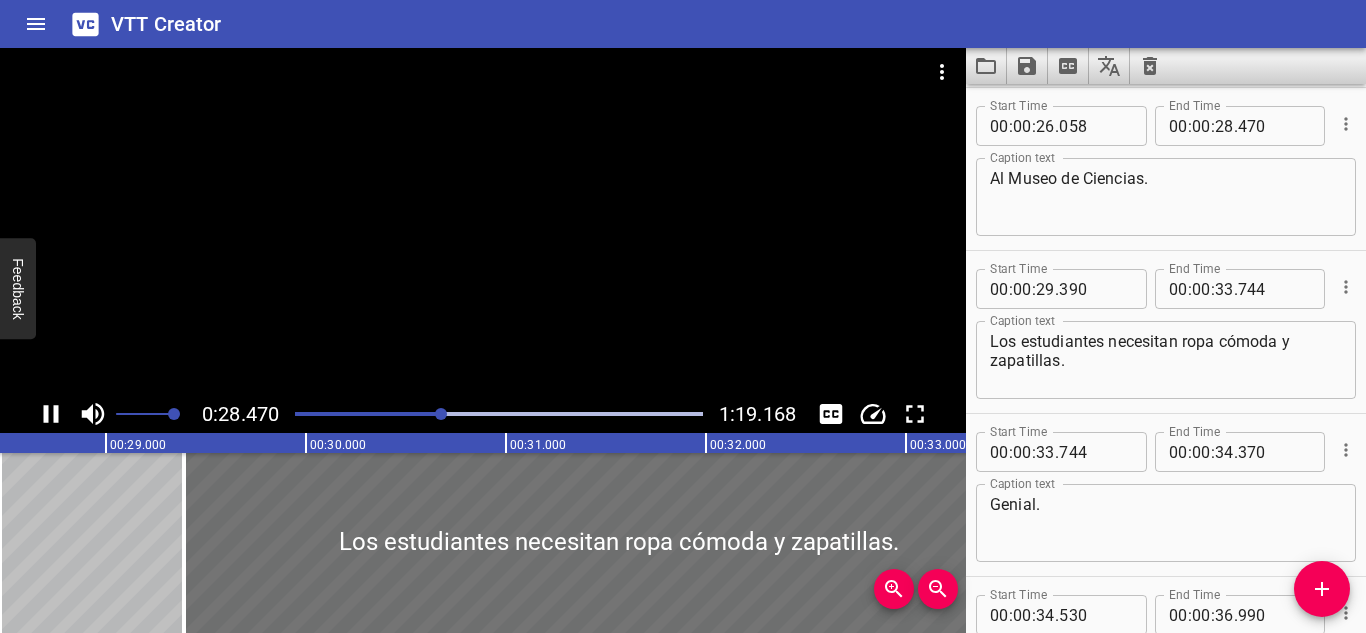click 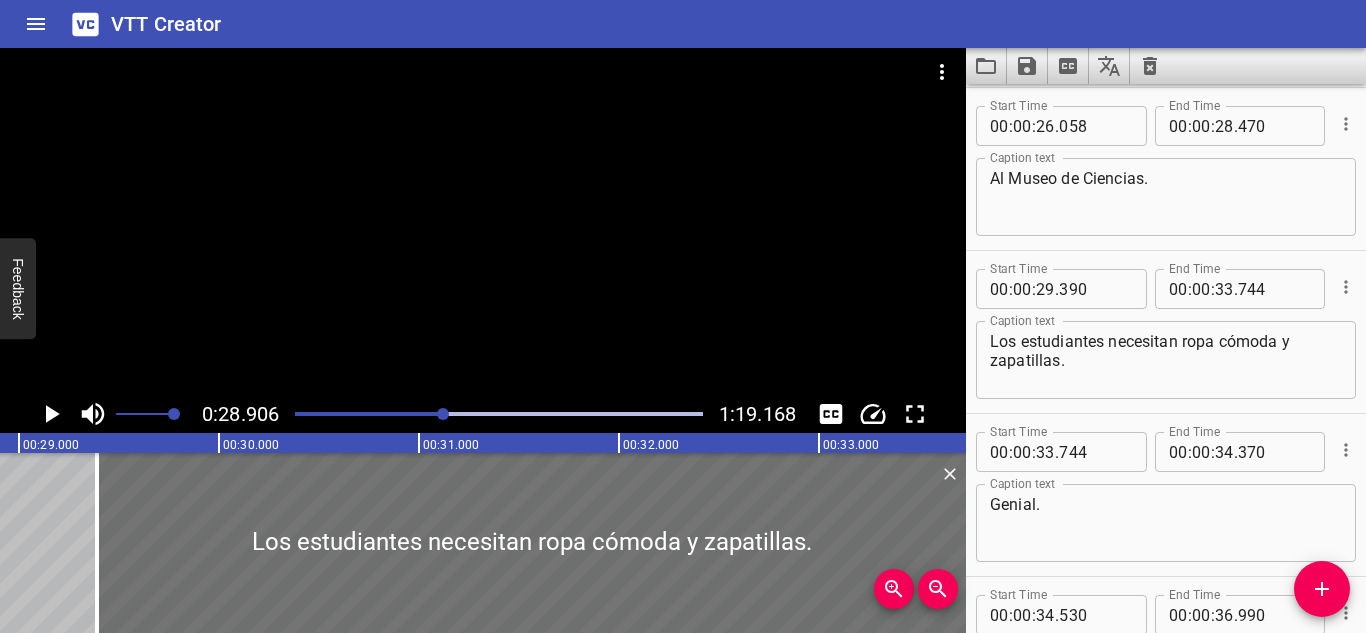 click 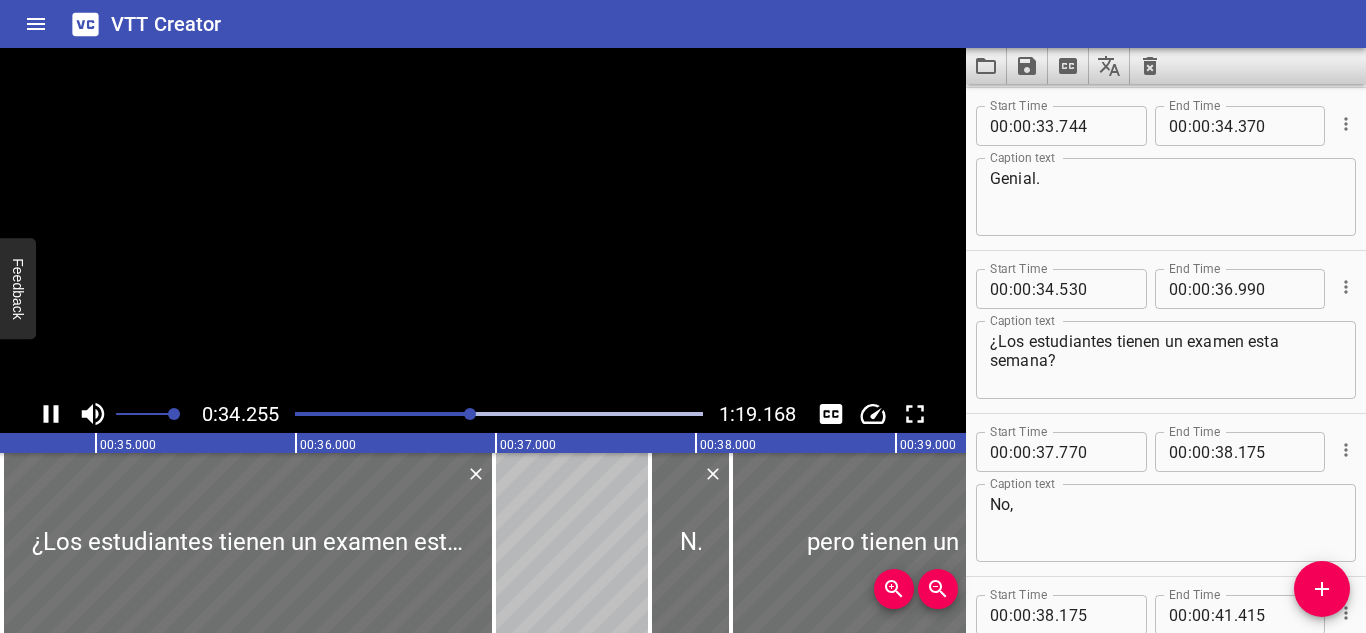 click 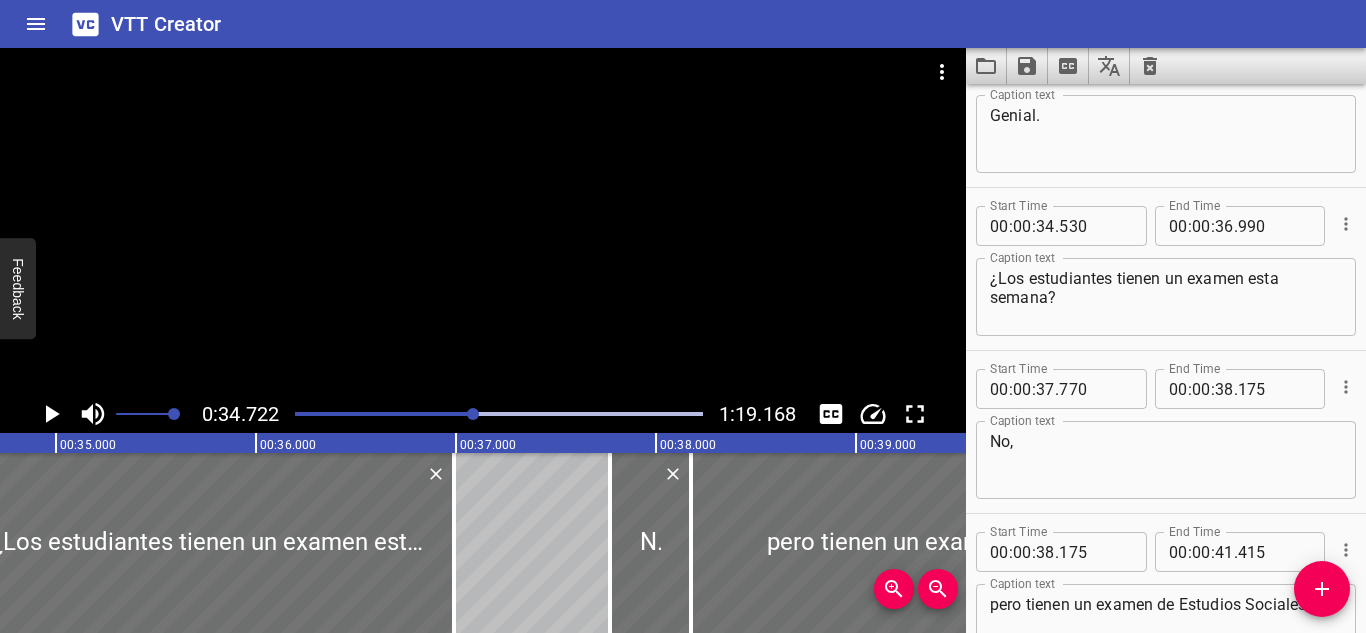 click on "Genial." at bounding box center [1166, 134] 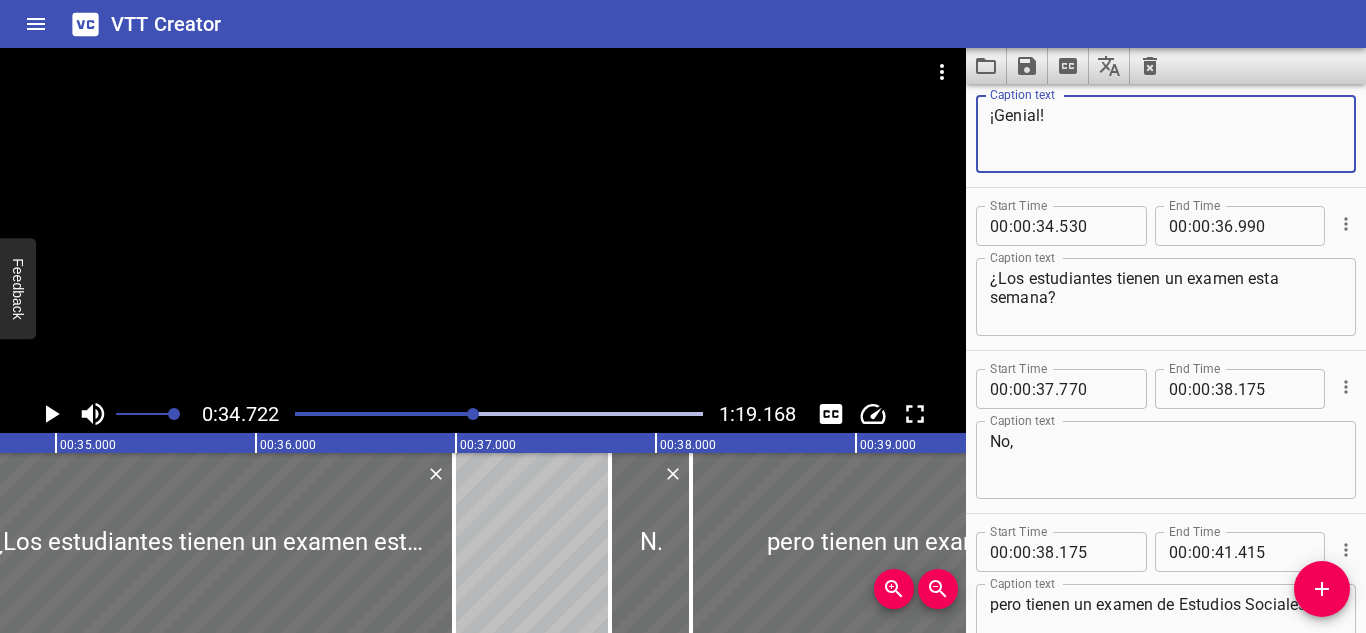 type on "¡Genial!" 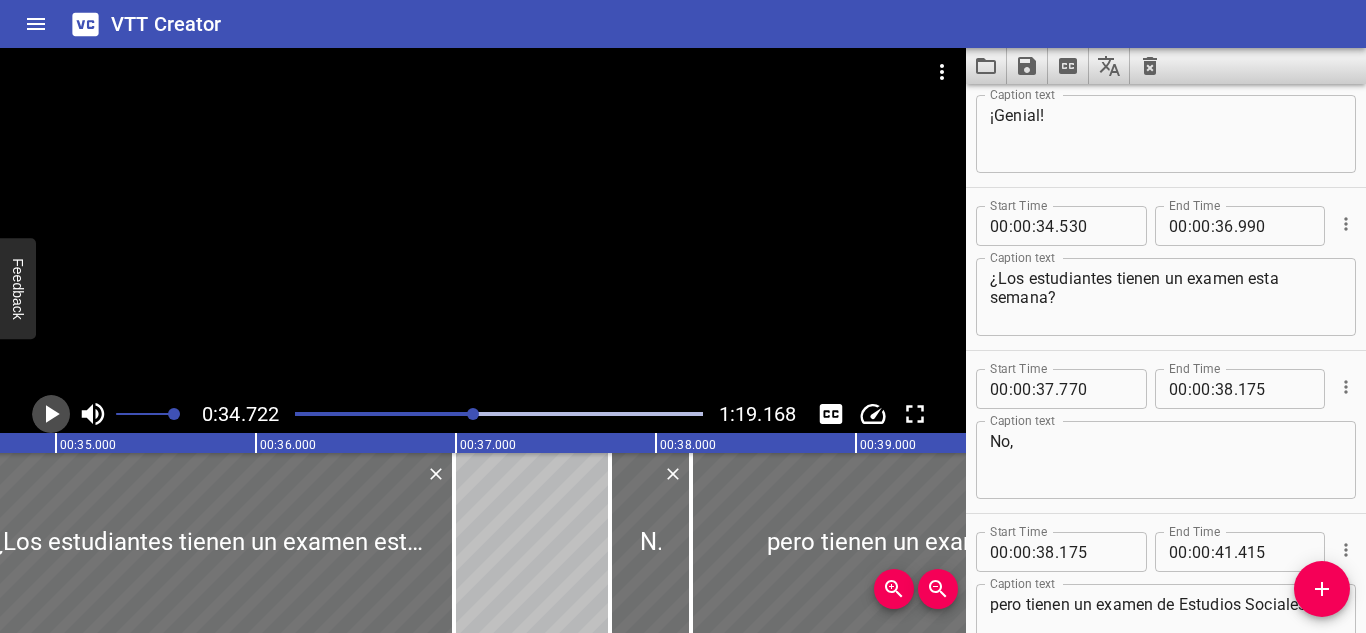 click 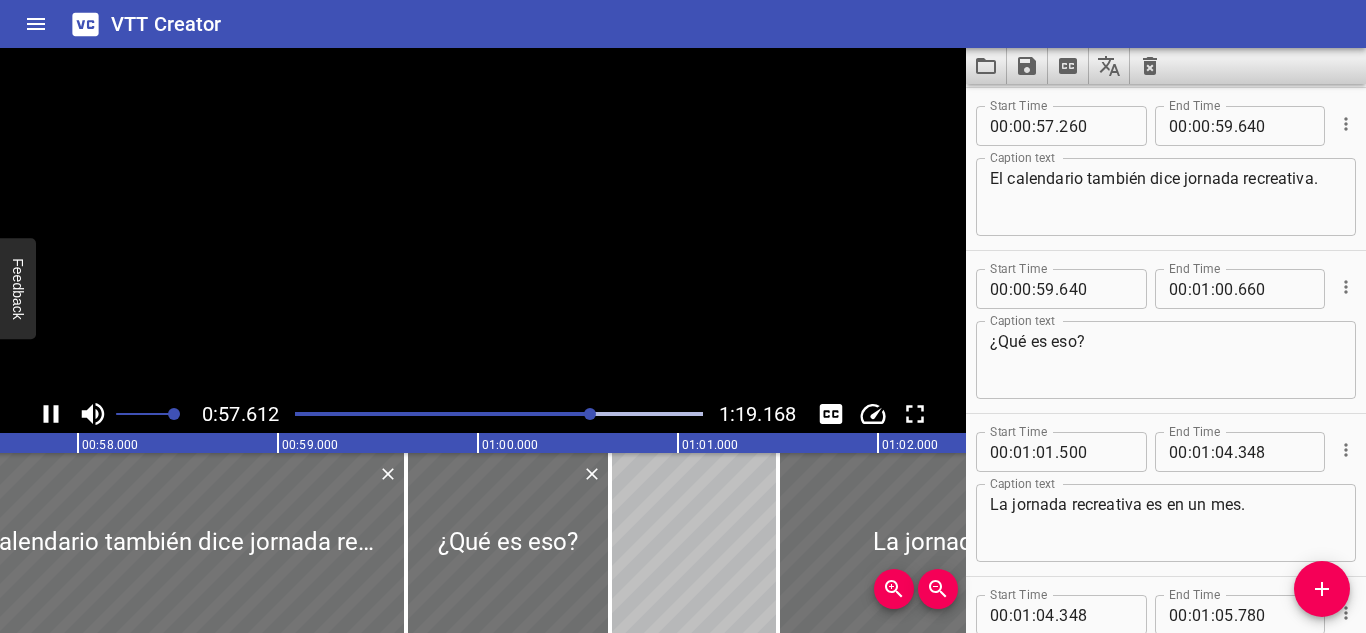 click 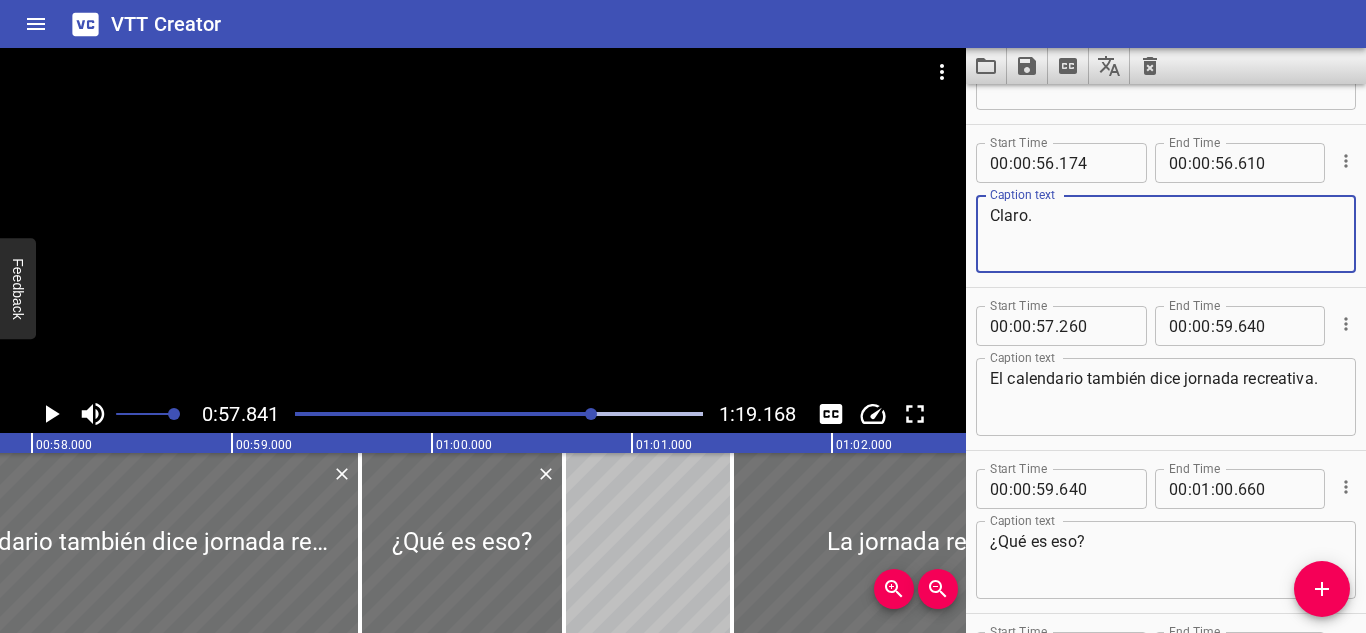 click on "Claro." at bounding box center [1166, 234] 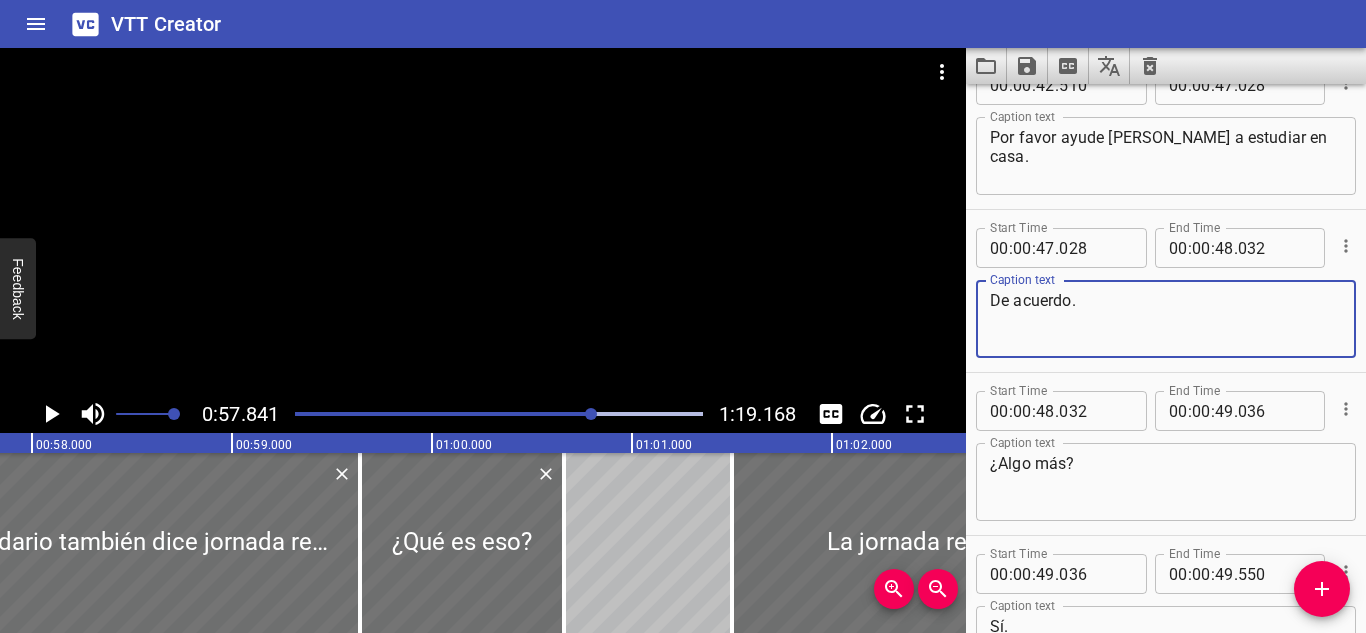 drag, startPoint x: 1084, startPoint y: 311, endPoint x: 959, endPoint y: 330, distance: 126.43575 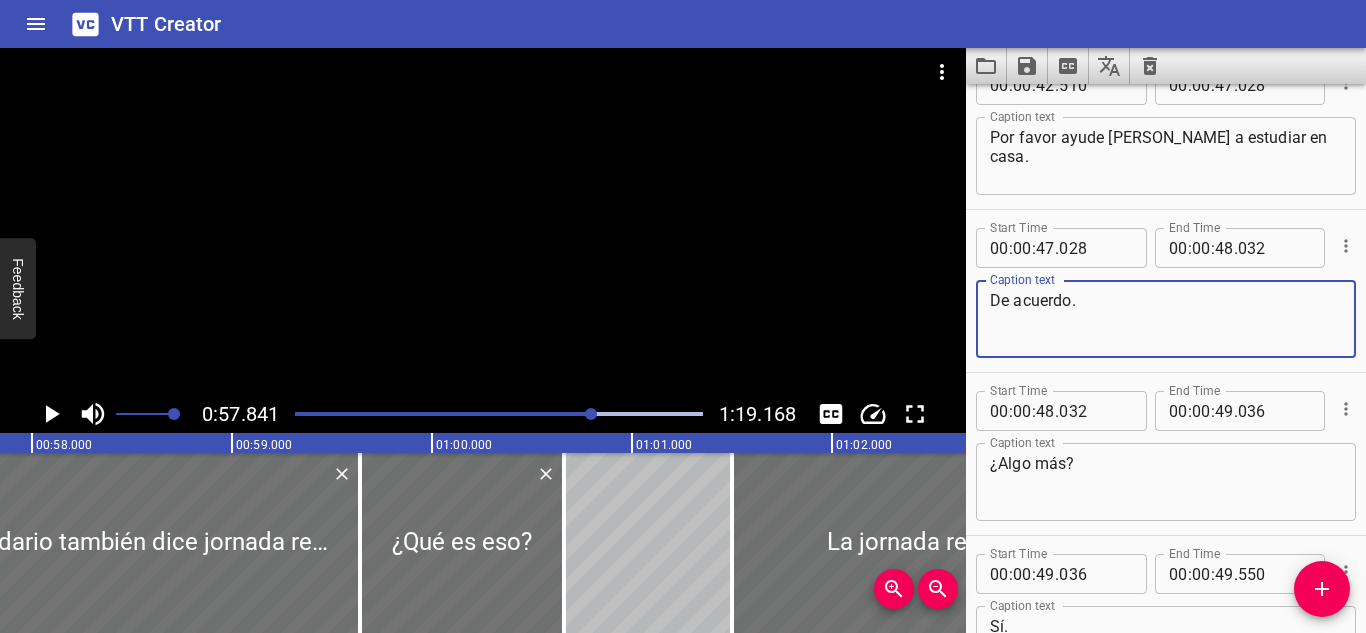 click on "0:57.841 1:19.168 00:00.000 00:01.000 00:02.000 00:03.000 00:04.000 00:05.000 00:06.000 00:07.000 00:08.000 00:09.000 00:10.000 00:11.000 00:12.000 00:13.000 00:14.000 00:15.000 00:16.000 00:17.000 00:18.000 00:19.000 00:20.000 00:21.000 00:22.000 00:23.000 00:24.000 00:25.000 00:25.000 00:26.000 00:27.000 00:28.000 00:29.000 00:30.000 00:31.000 00:32.000 00:33.000 00:34.000 00:35.000 00:36.000 00:37.000 00:38.000 00:39.000 00:40.000 00:41.000 00:42.000 00:43.000 00:44.000 00:45.000 00:46.000 00:47.000 00:48.000 00:49.000 00:50.000 00:50.000 00:51.000 00:52.000 00:53.000 00:54.000 00:55.000 00:56.000 00:57.000 00:58.000 00:59.000 01:00.000 01:01.000 01:02.000 01:03.000 01:04.000 01:05.000 01:06.000 01:07.000 01:08.000 01:09.000 01:10.000 01:11.000 01:12.000 01:13.000 01:14.000 01:15.000 01:15.000 01:16.000 01:17.000 01:18.000 01:19.000 01:20.000 01:21.000 01:22.000 01:23.000 01:24.000 01:25.000 01:26.000 01:27.000 01:28.000 01:29.000 01:30.000 01:31.000 01:32.000 01:33.000 01:34.000 01:35.000 01:36.000 Srta." at bounding box center (683, 340) 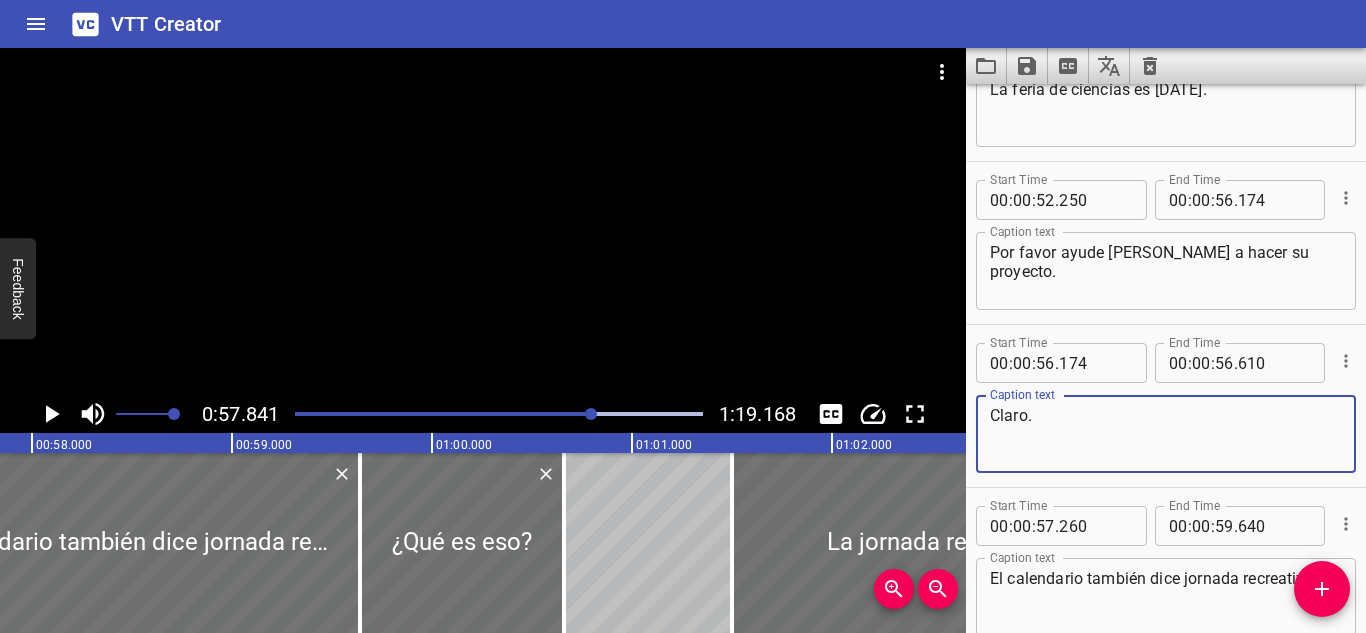drag, startPoint x: 1048, startPoint y: 441, endPoint x: 941, endPoint y: 429, distance: 107.67079 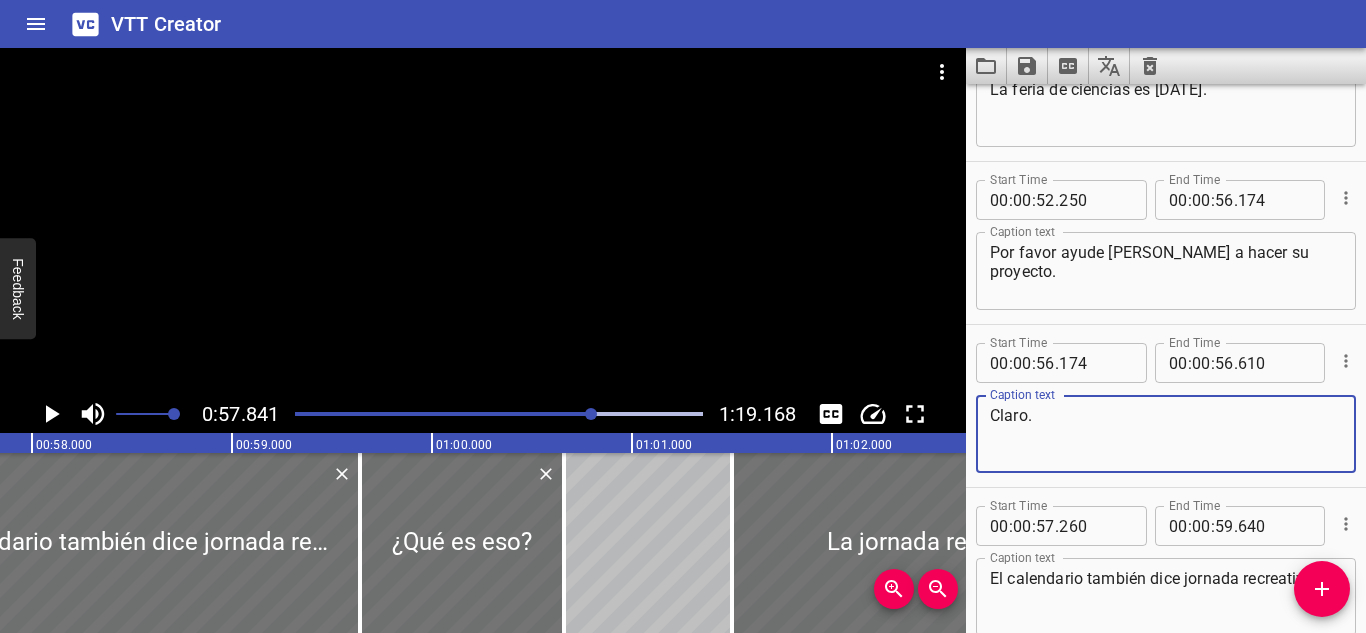 click on "0:57.841 1:19.168 00:00.000 00:01.000 00:02.000 00:03.000 00:04.000 00:05.000 00:06.000 00:07.000 00:08.000 00:09.000 00:10.000 00:11.000 00:12.000 00:13.000 00:14.000 00:15.000 00:16.000 00:17.000 00:18.000 00:19.000 00:20.000 00:21.000 00:22.000 00:23.000 00:24.000 00:25.000 00:25.000 00:26.000 00:27.000 00:28.000 00:29.000 00:30.000 00:31.000 00:32.000 00:33.000 00:34.000 00:35.000 00:36.000 00:37.000 00:38.000 00:39.000 00:40.000 00:41.000 00:42.000 00:43.000 00:44.000 00:45.000 00:46.000 00:47.000 00:48.000 00:49.000 00:50.000 00:50.000 00:51.000 00:52.000 00:53.000 00:54.000 00:55.000 00:56.000 00:57.000 00:58.000 00:59.000 01:00.000 01:01.000 01:02.000 01:03.000 01:04.000 01:05.000 01:06.000 01:07.000 01:08.000 01:09.000 01:10.000 01:11.000 01:12.000 01:13.000 01:14.000 01:15.000 01:15.000 01:16.000 01:17.000 01:18.000 01:19.000 01:20.000 01:21.000 01:22.000 01:23.000 01:24.000 01:25.000 01:26.000 01:27.000 01:28.000 01:29.000 01:30.000 01:31.000 01:32.000 01:33.000 01:34.000 01:35.000 01:36.000 Srta." at bounding box center [683, 340] 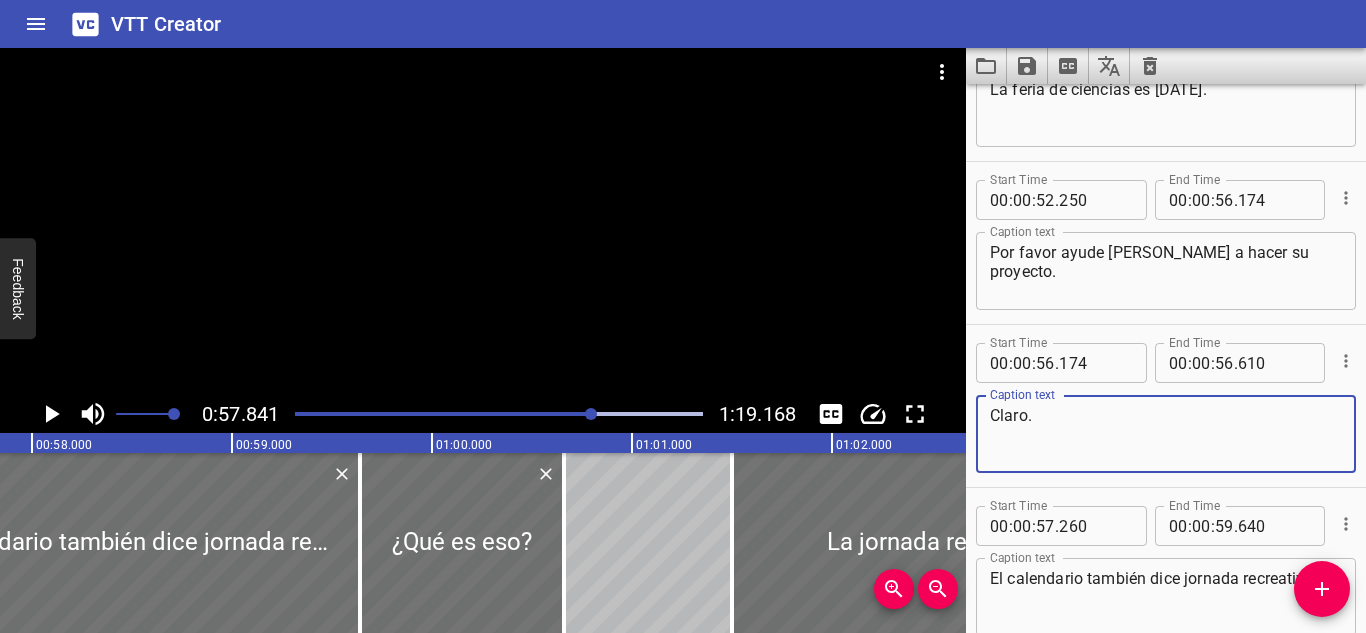paste on "De acuerd" 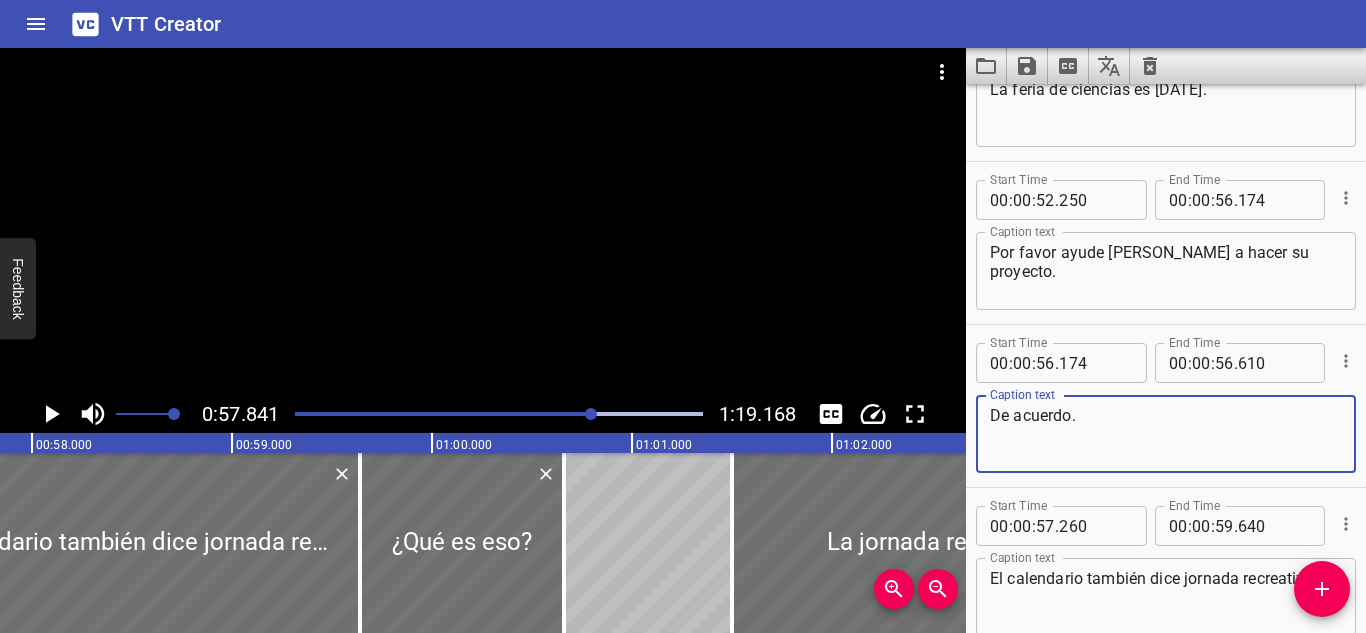 type on "De acuerdo." 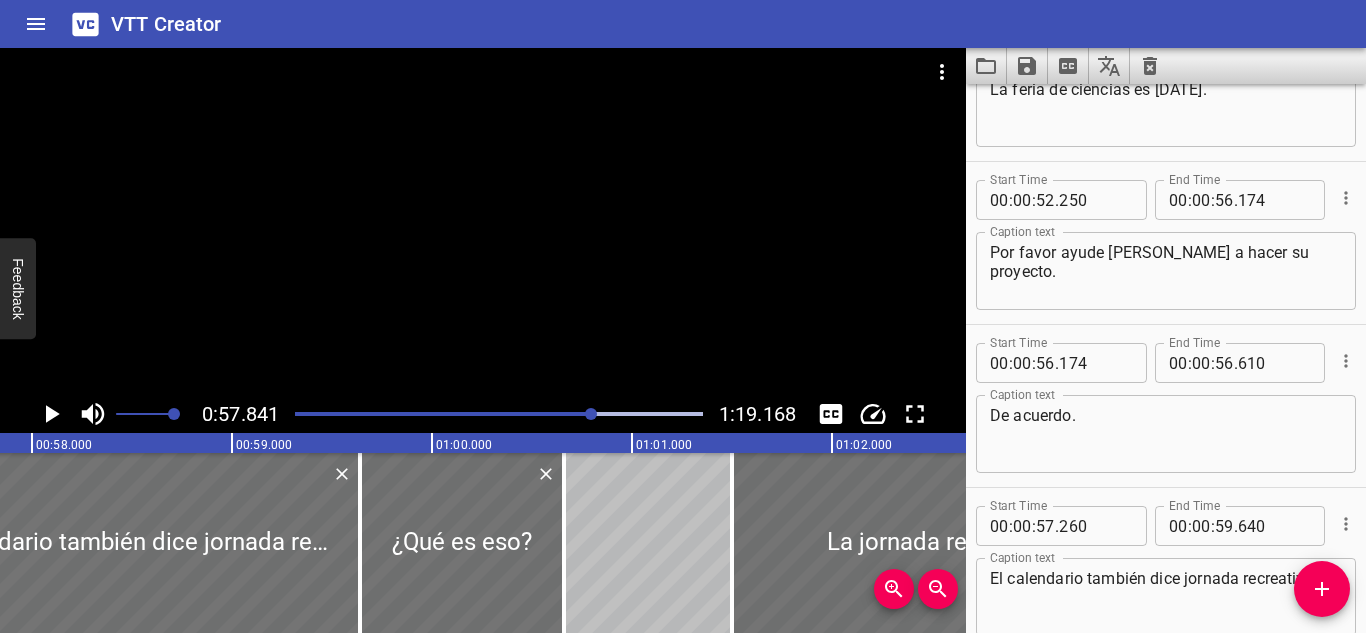 click 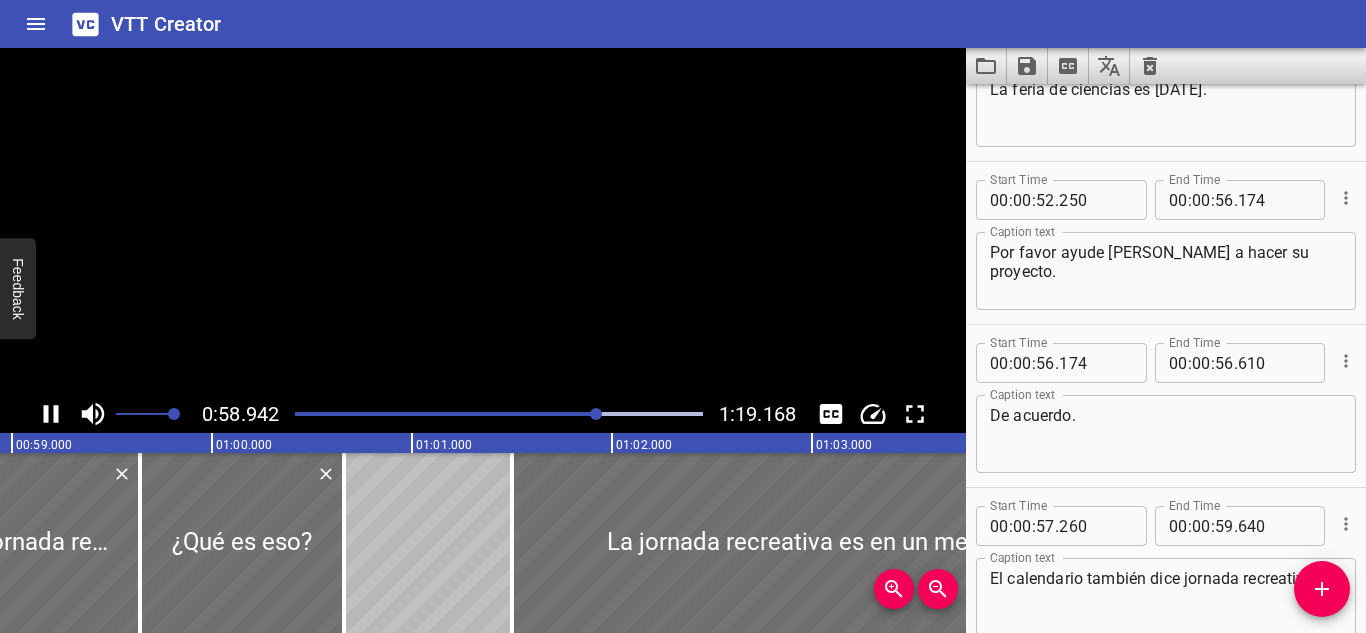 click 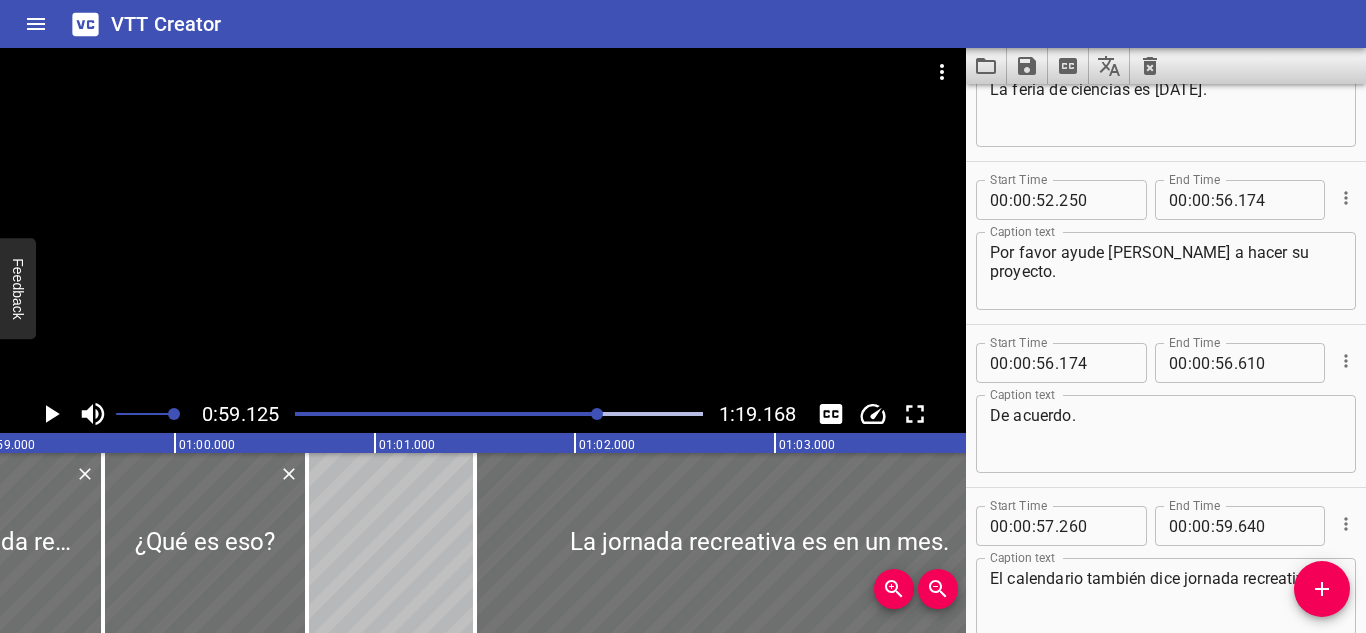click 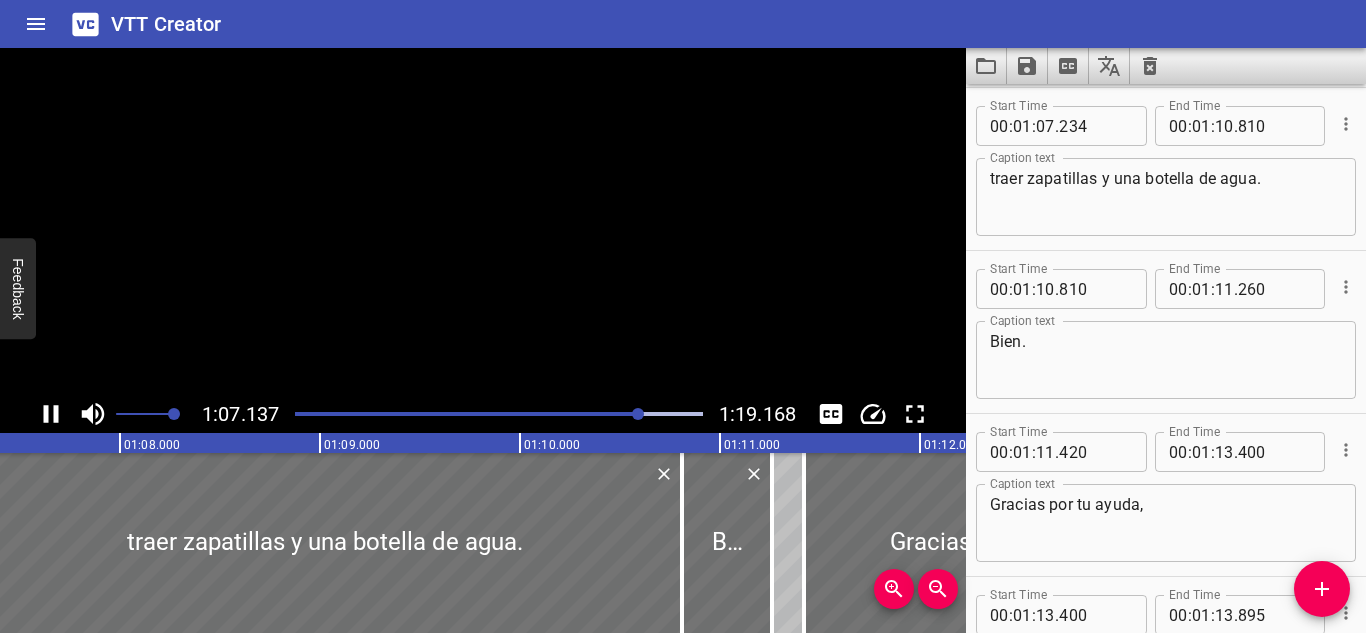 click 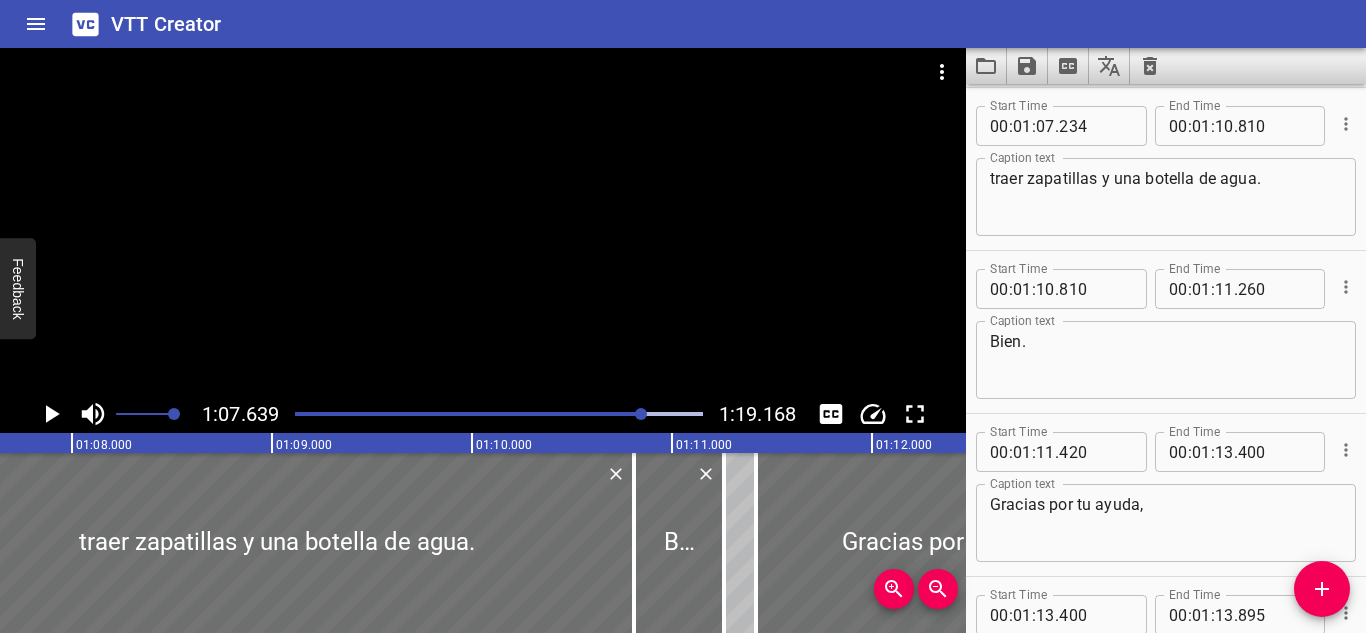 click 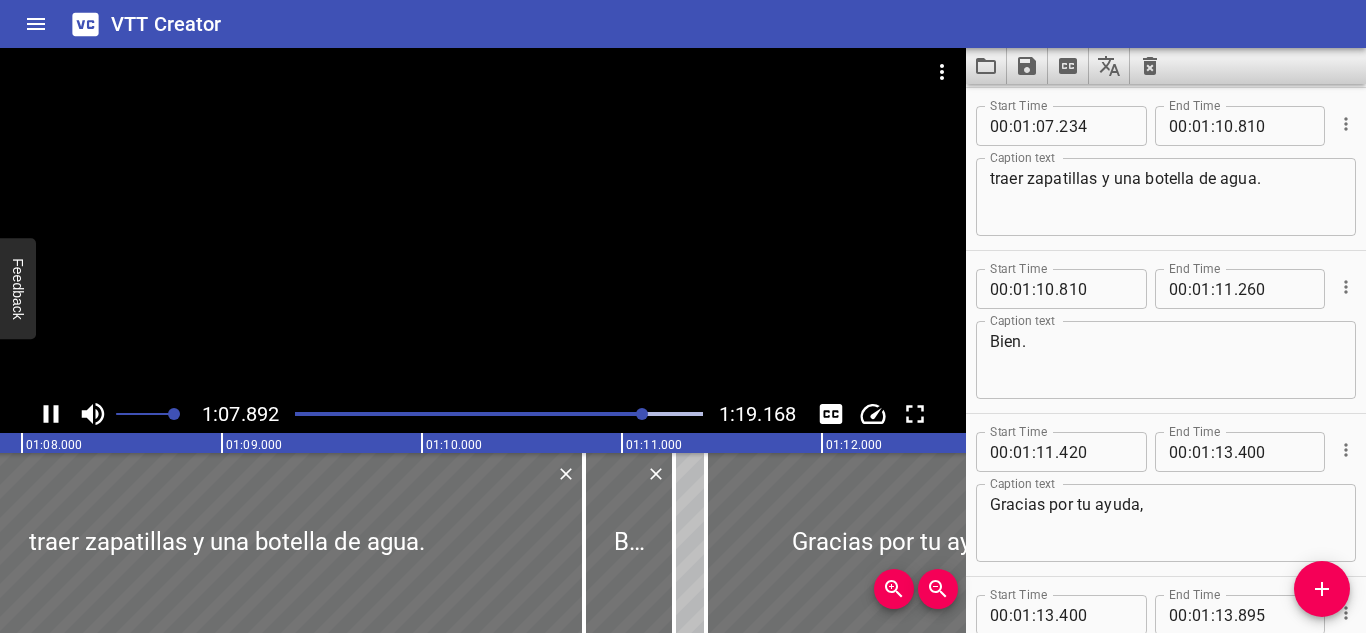 click 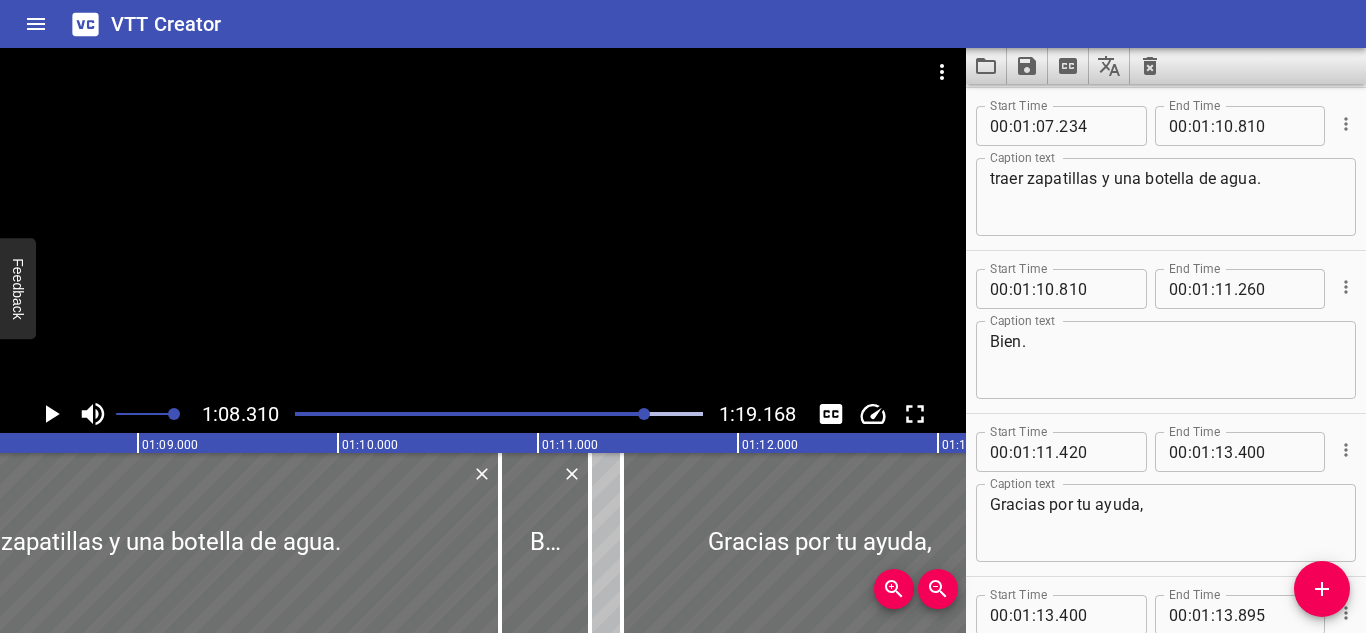 click 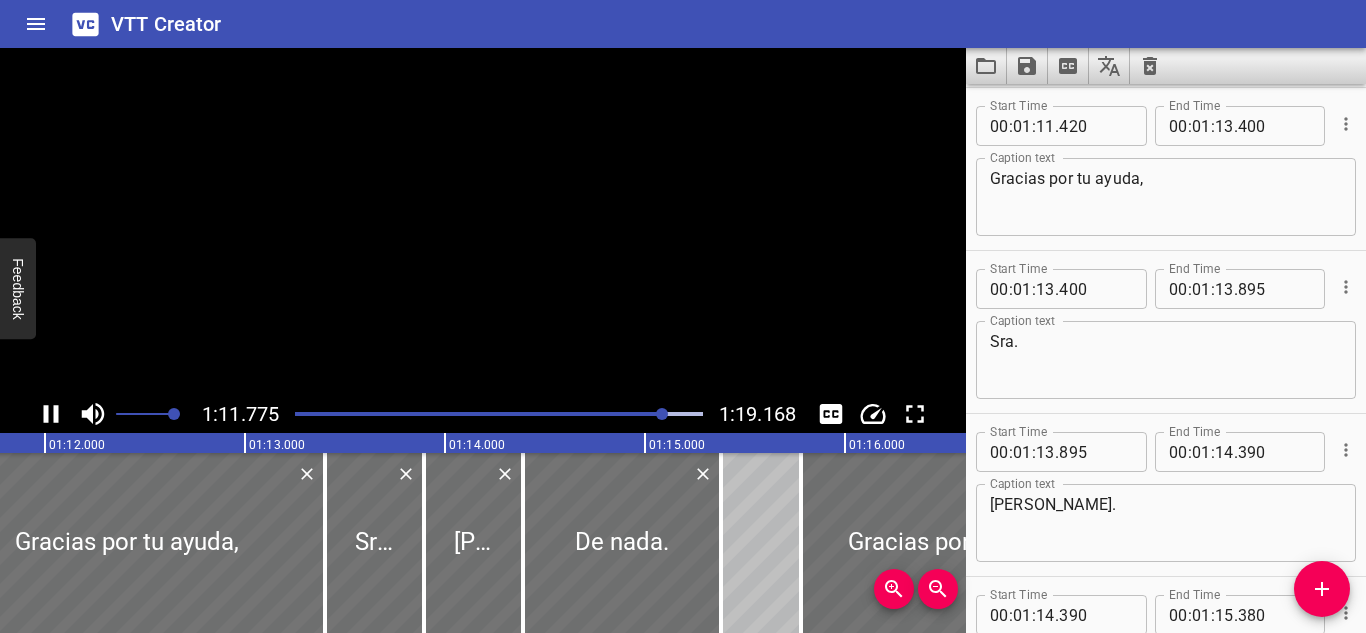 click 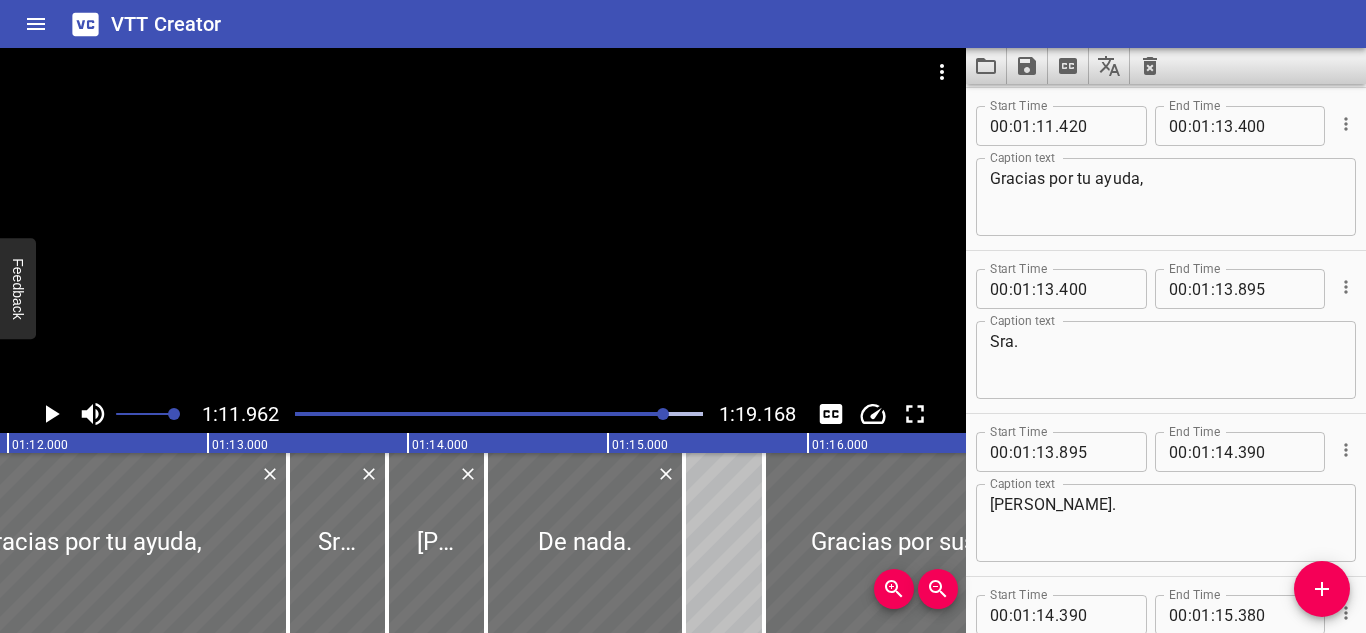 click 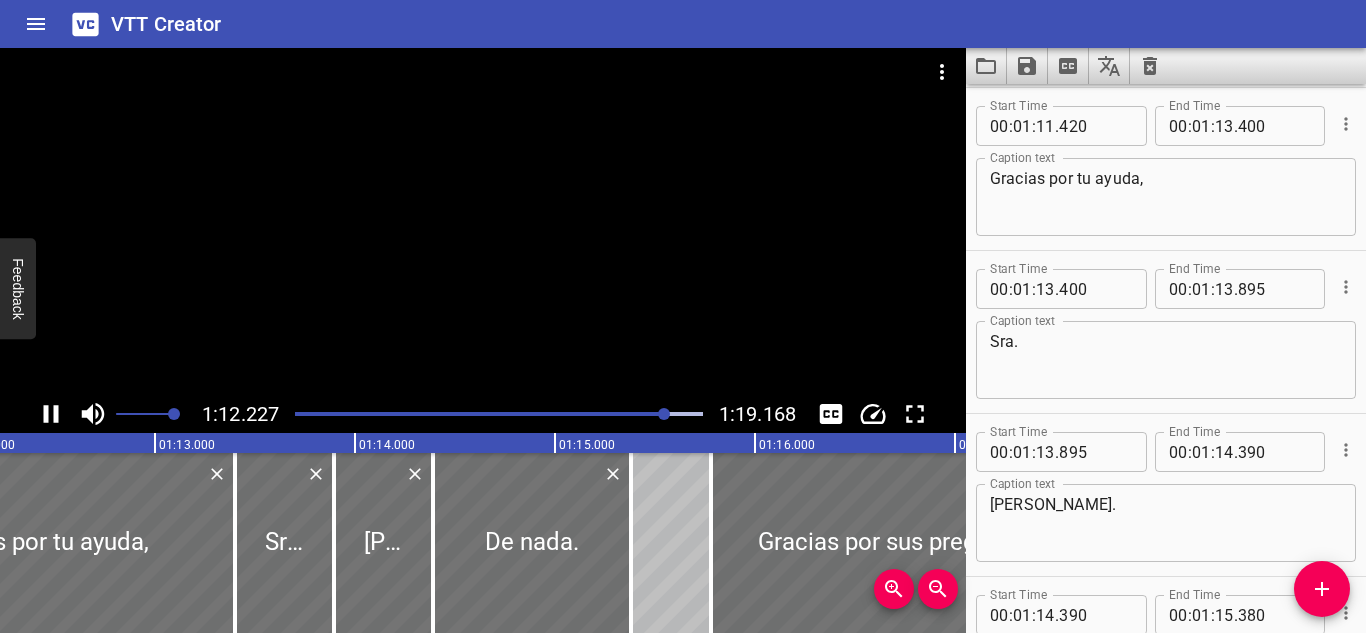 click 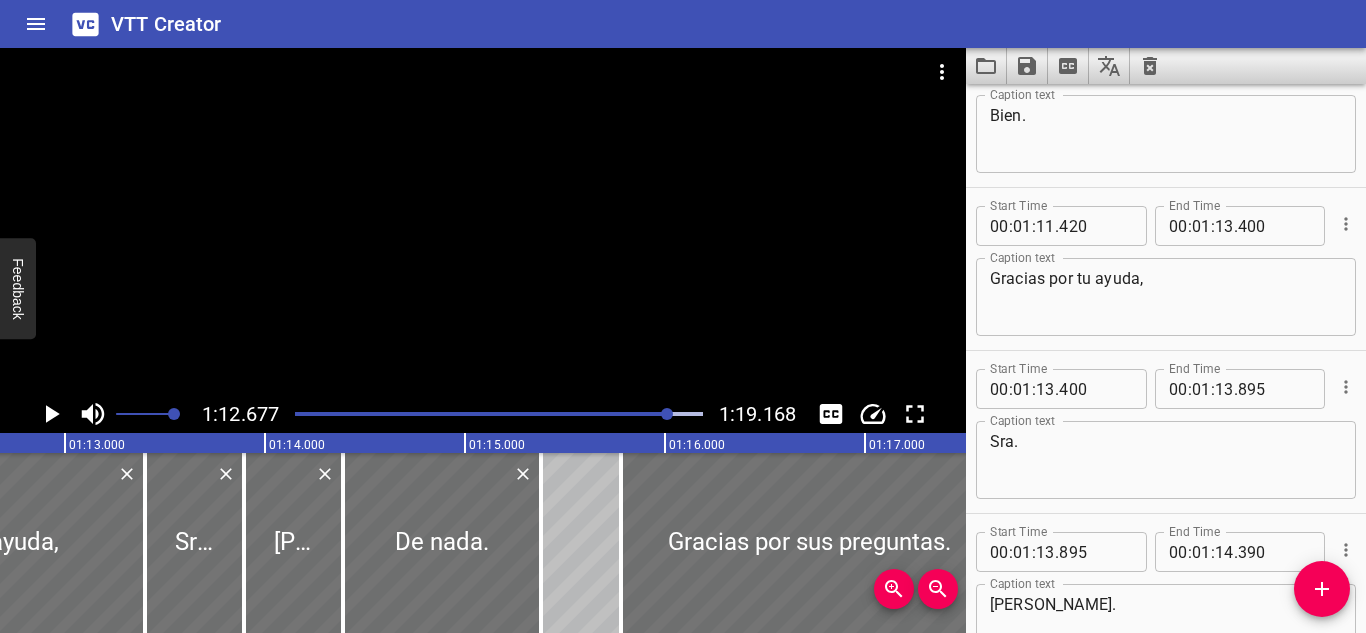 click on "Gracias por tu ayuda," at bounding box center (1166, 297) 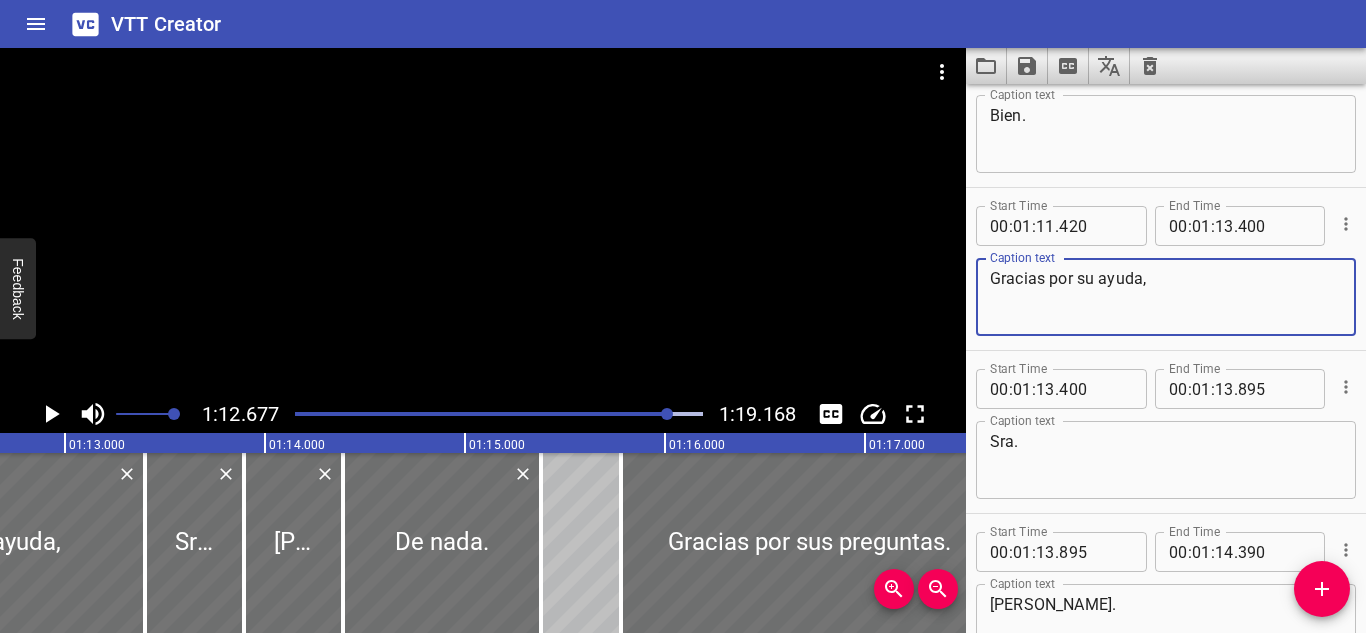 type on "Gracias por su ayuda," 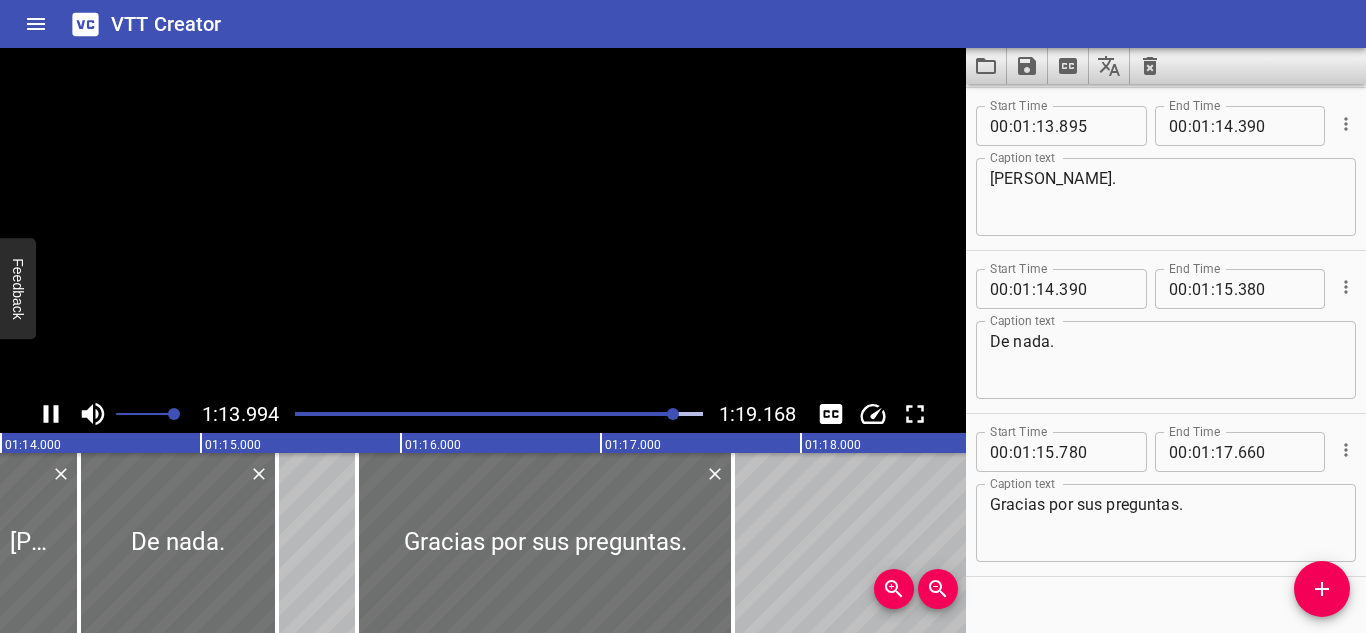 click 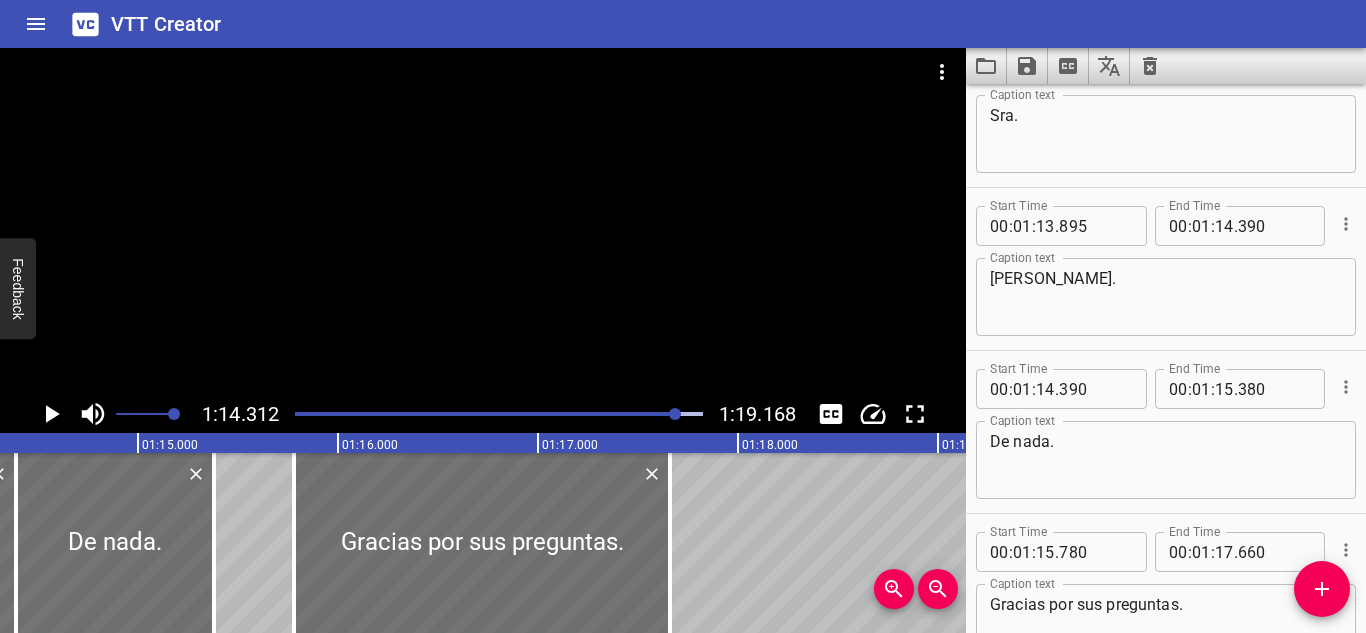 click on "Sra." at bounding box center (1166, 134) 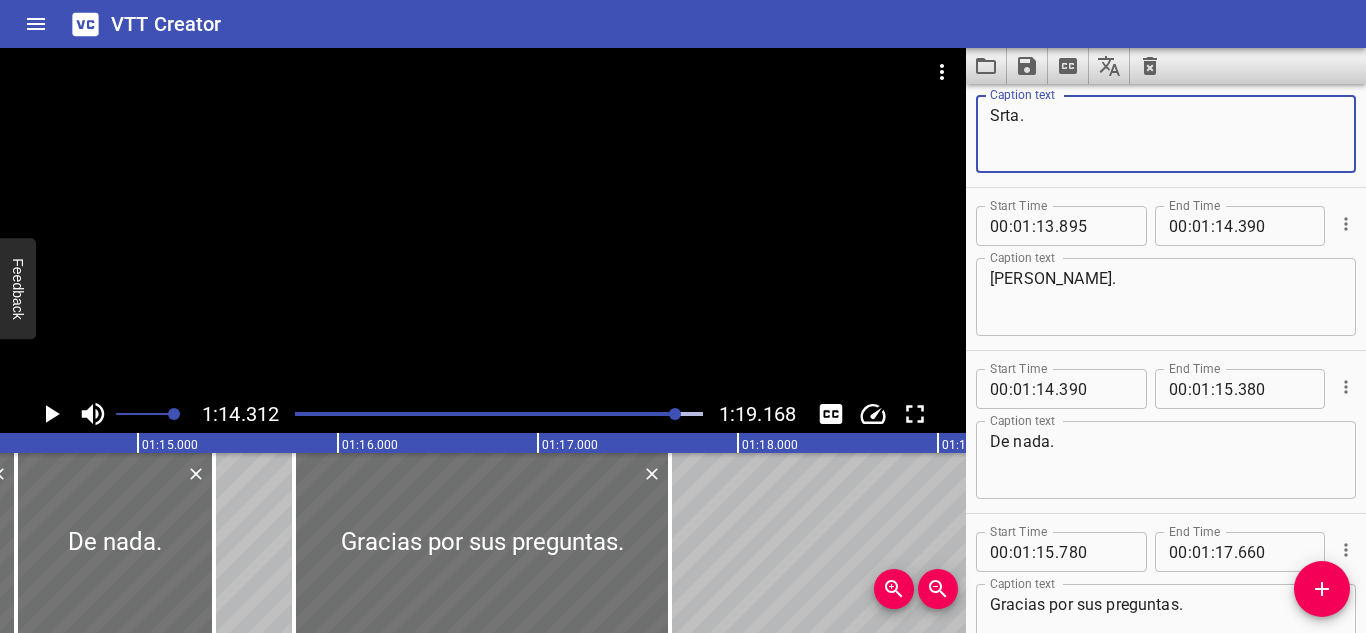 type on "Srta." 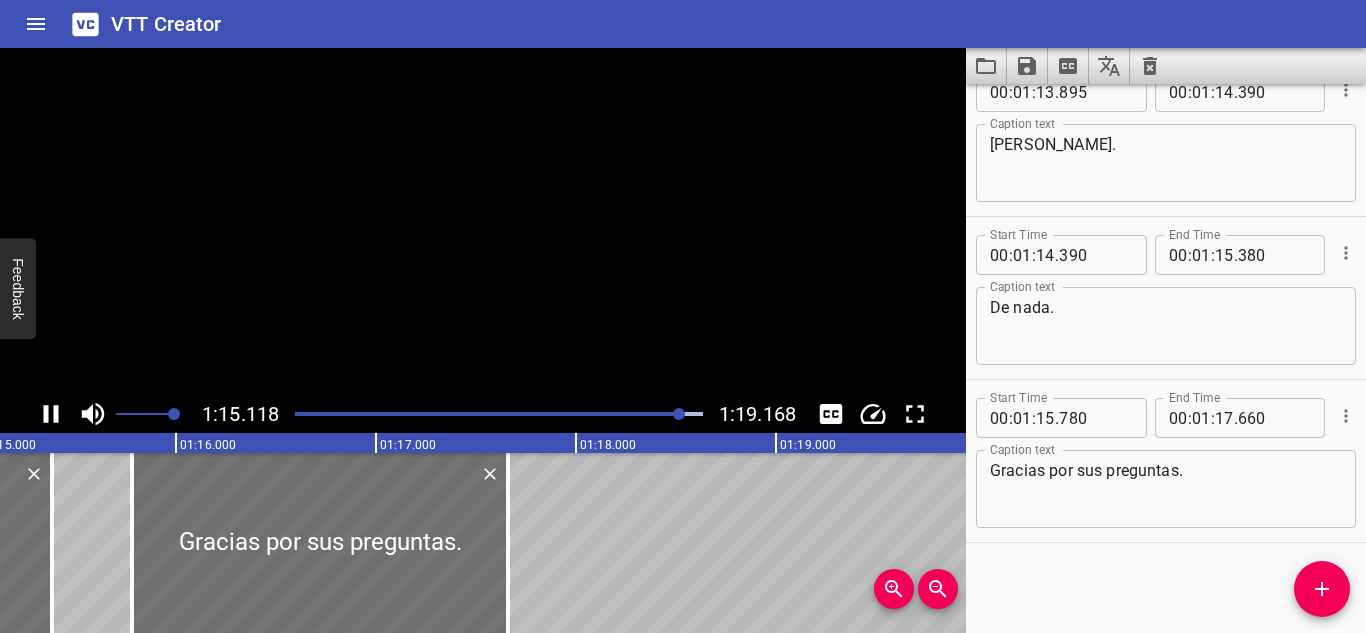 click 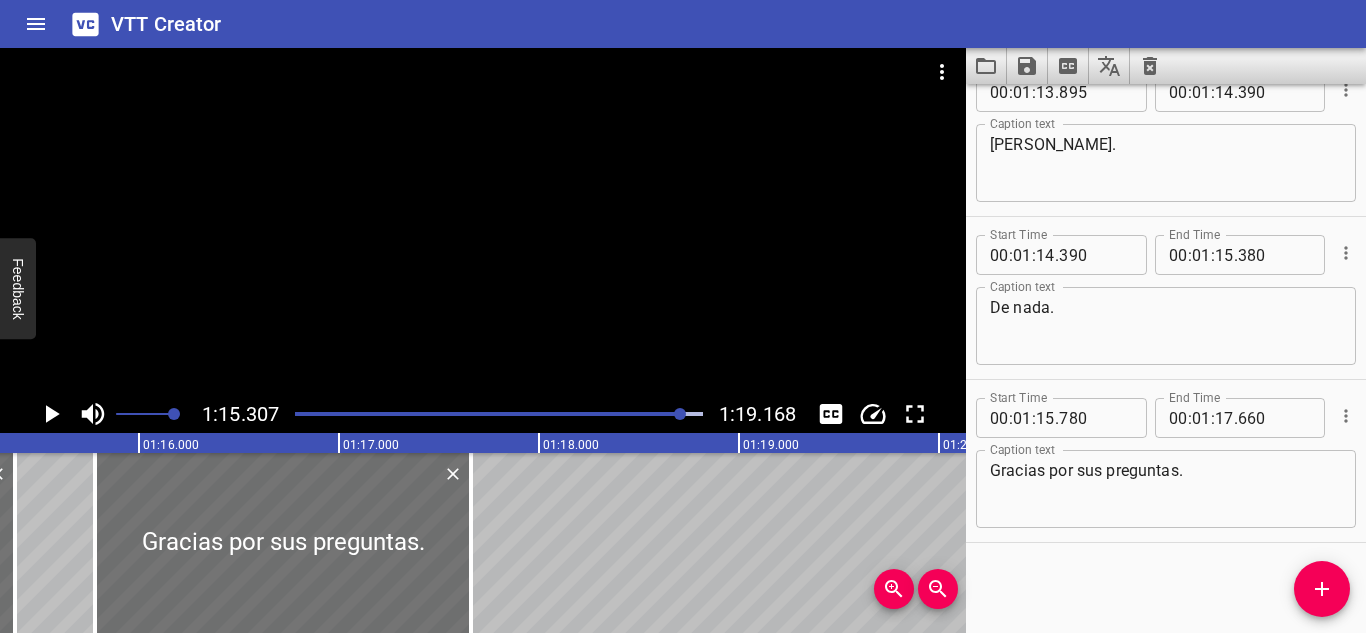 click on "De nada." at bounding box center (1166, 326) 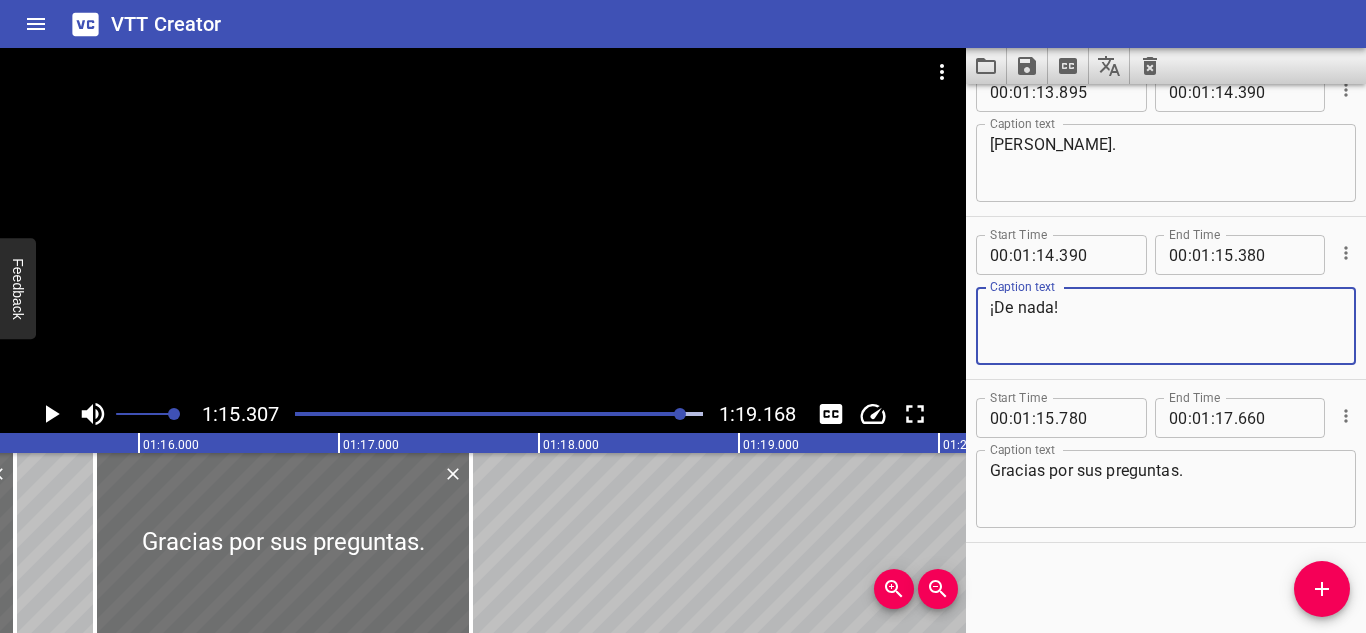 type on "¡De nada!" 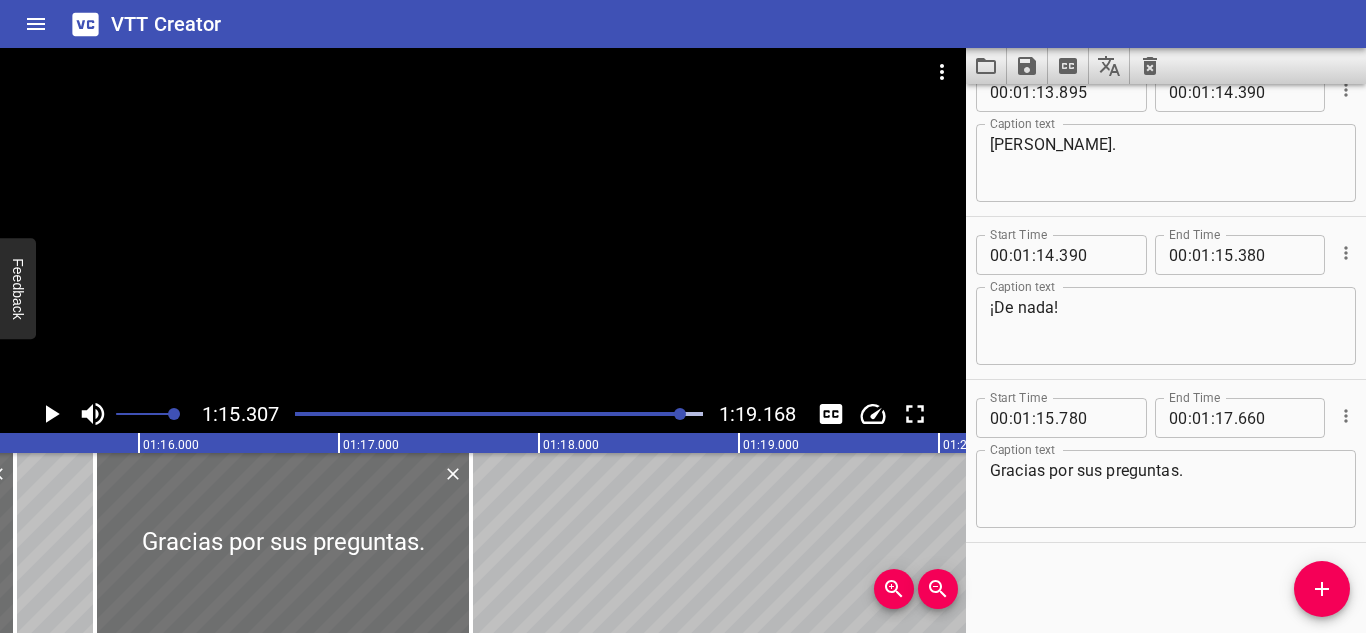 click 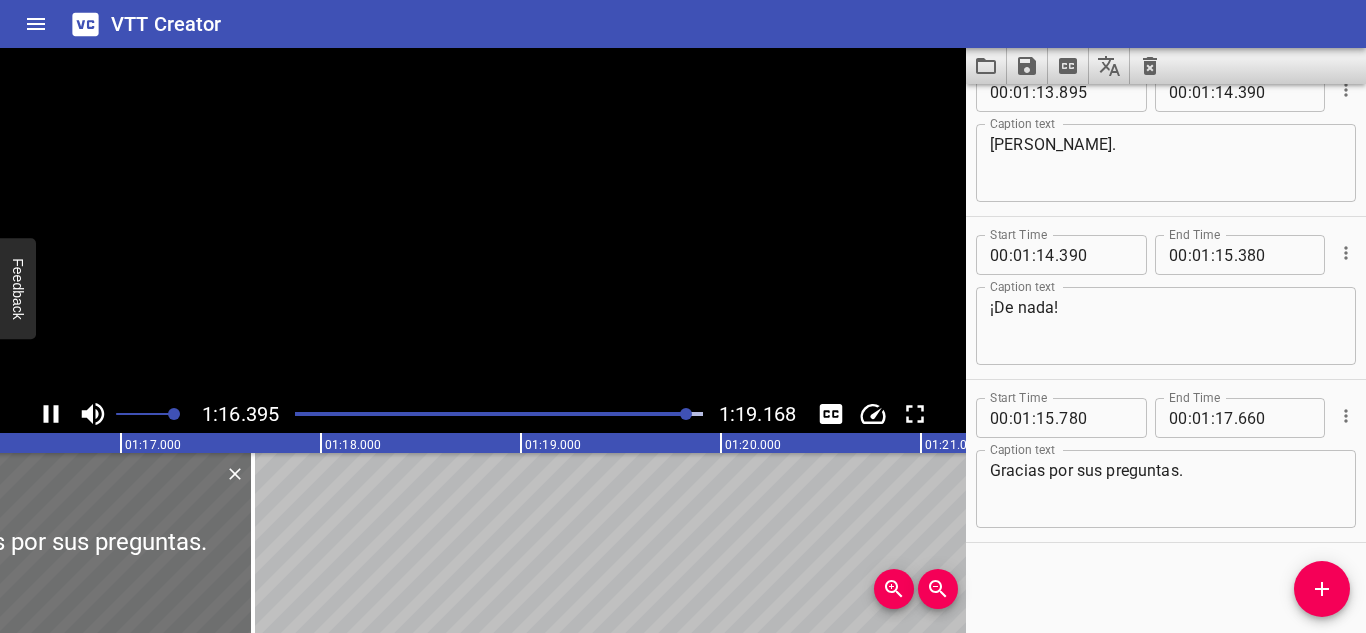 click 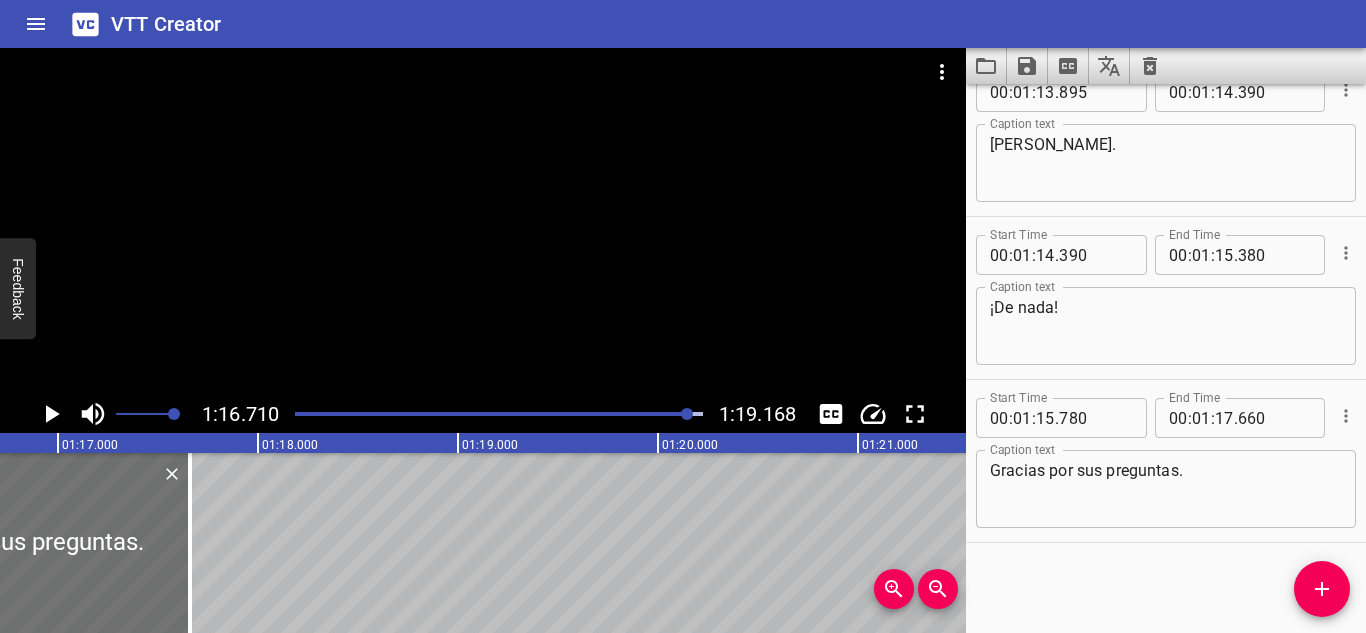 click 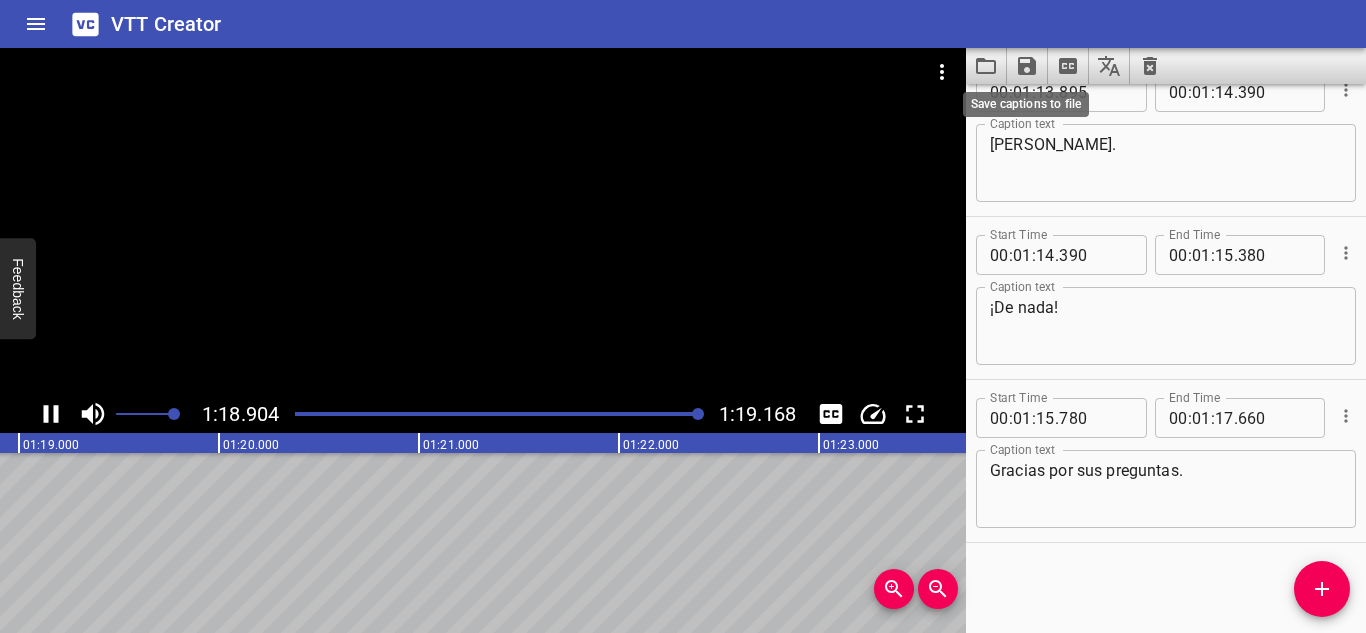 click 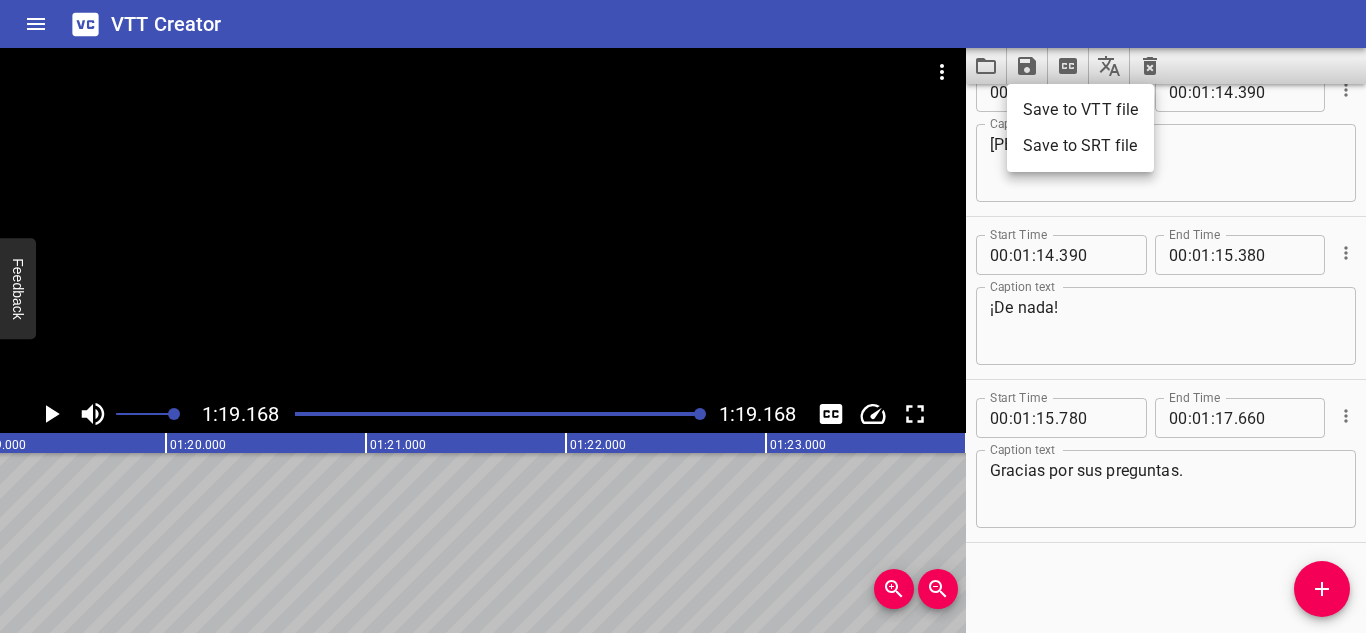 click on "Save to VTT file" at bounding box center [1080, 110] 